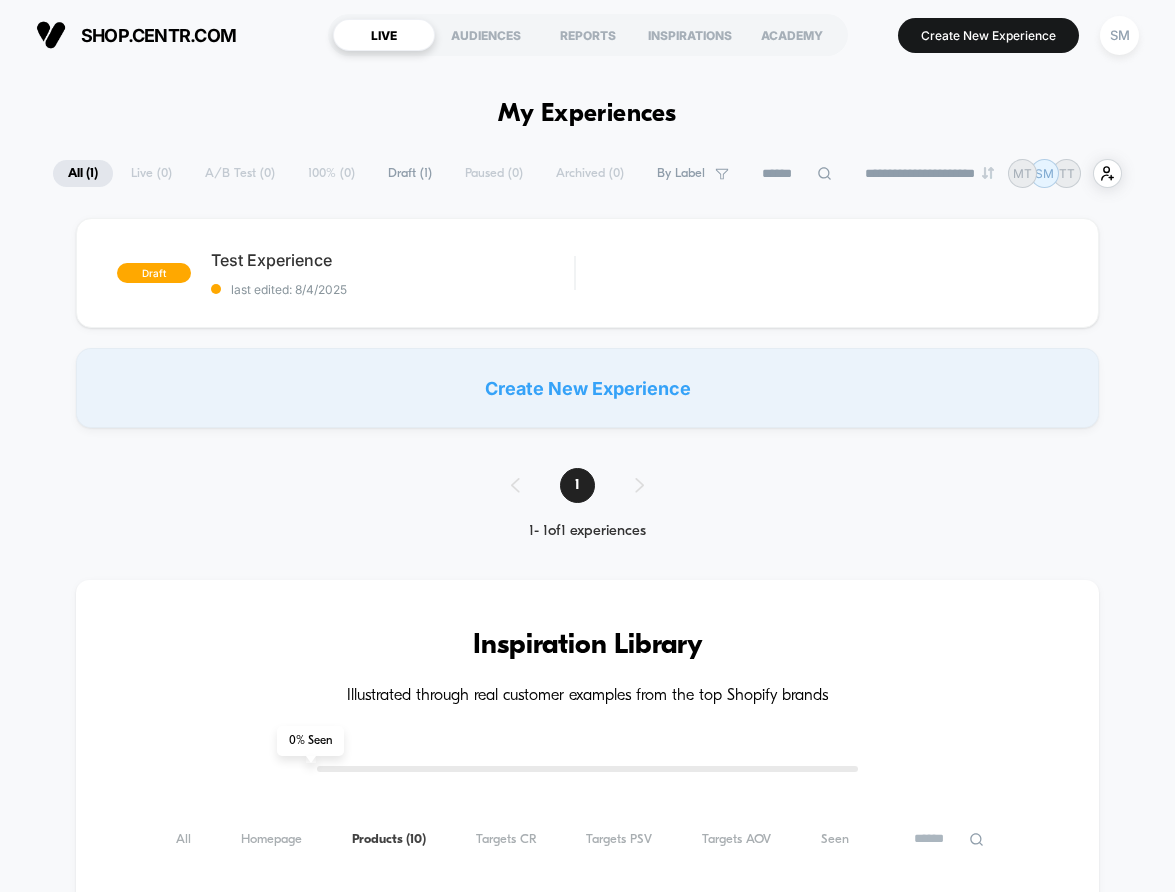 scroll, scrollTop: 0, scrollLeft: 0, axis: both 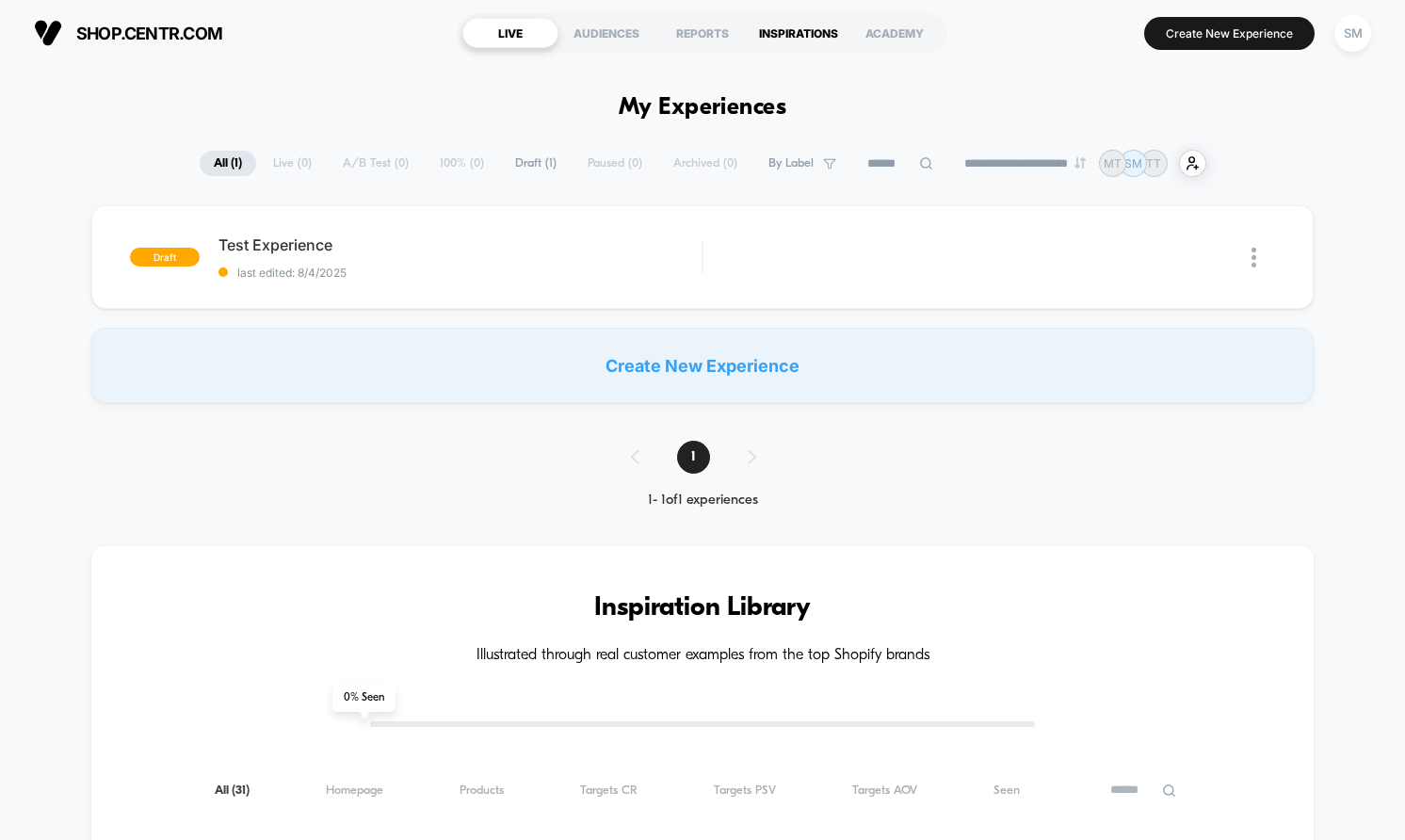 click on "INSPIRATIONS" at bounding box center (799, 33) 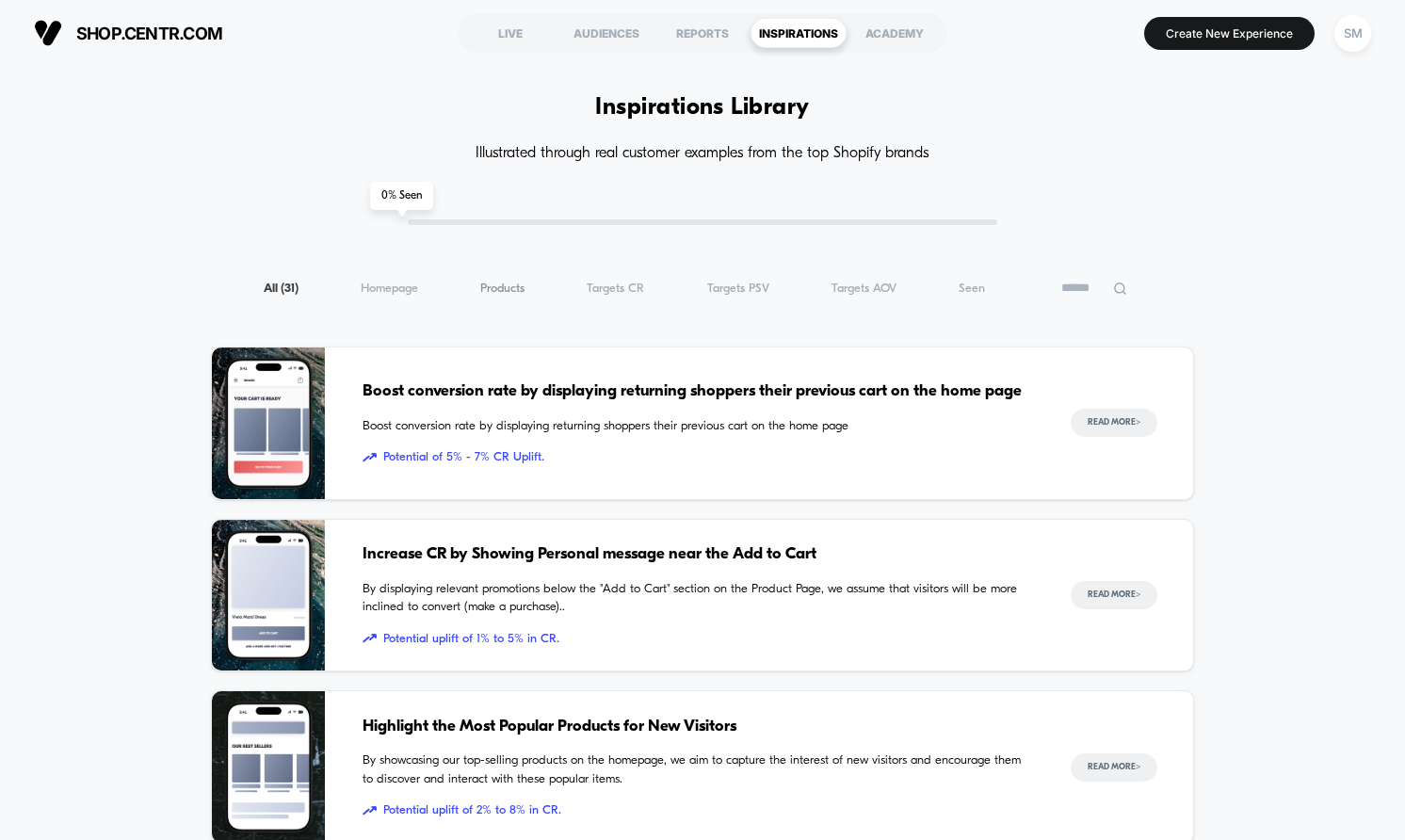 click on "Products   ( 31 )" at bounding box center (502, 288) 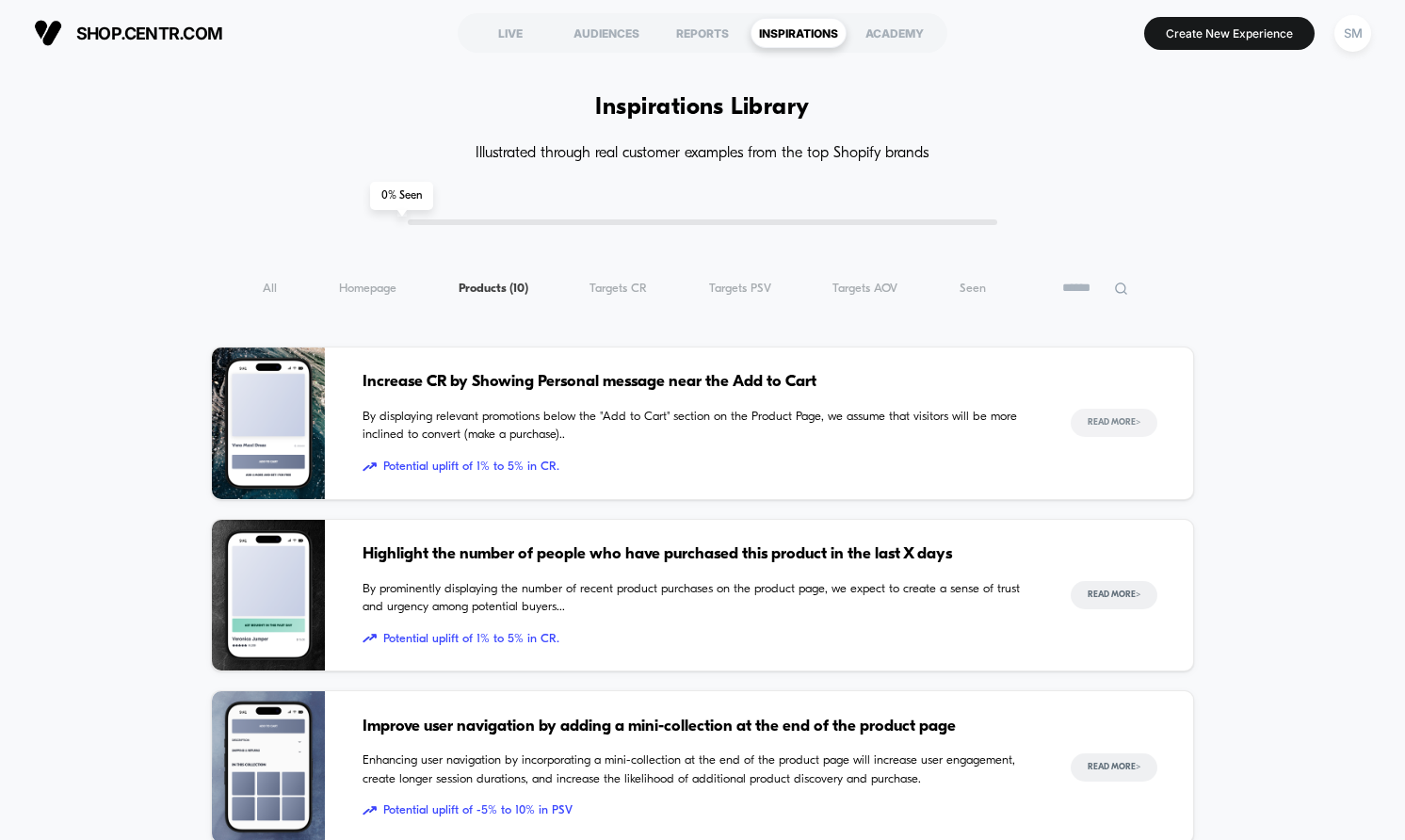 click on "Read More  >" at bounding box center [1114, 423] 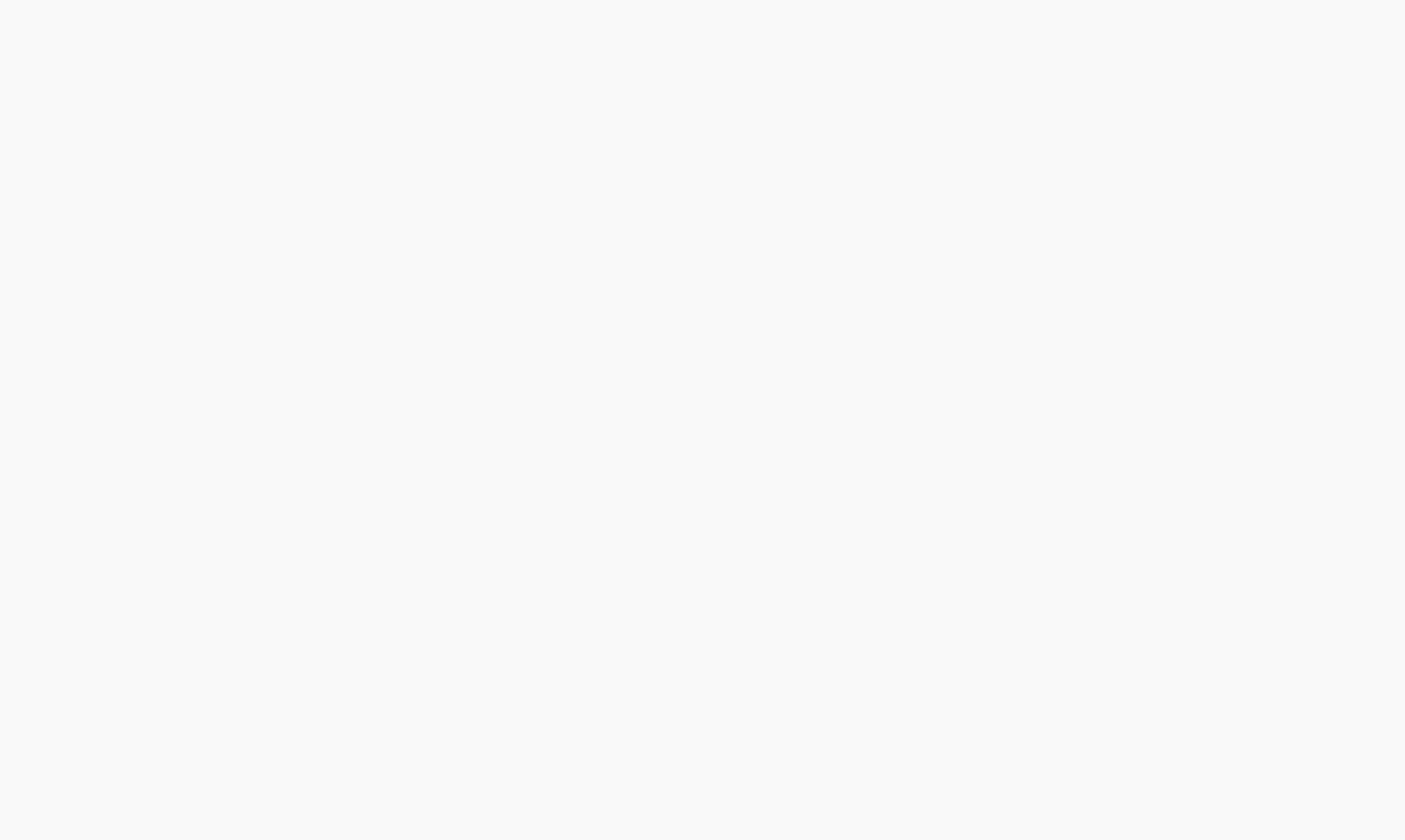 scroll, scrollTop: 109, scrollLeft: 0, axis: vertical 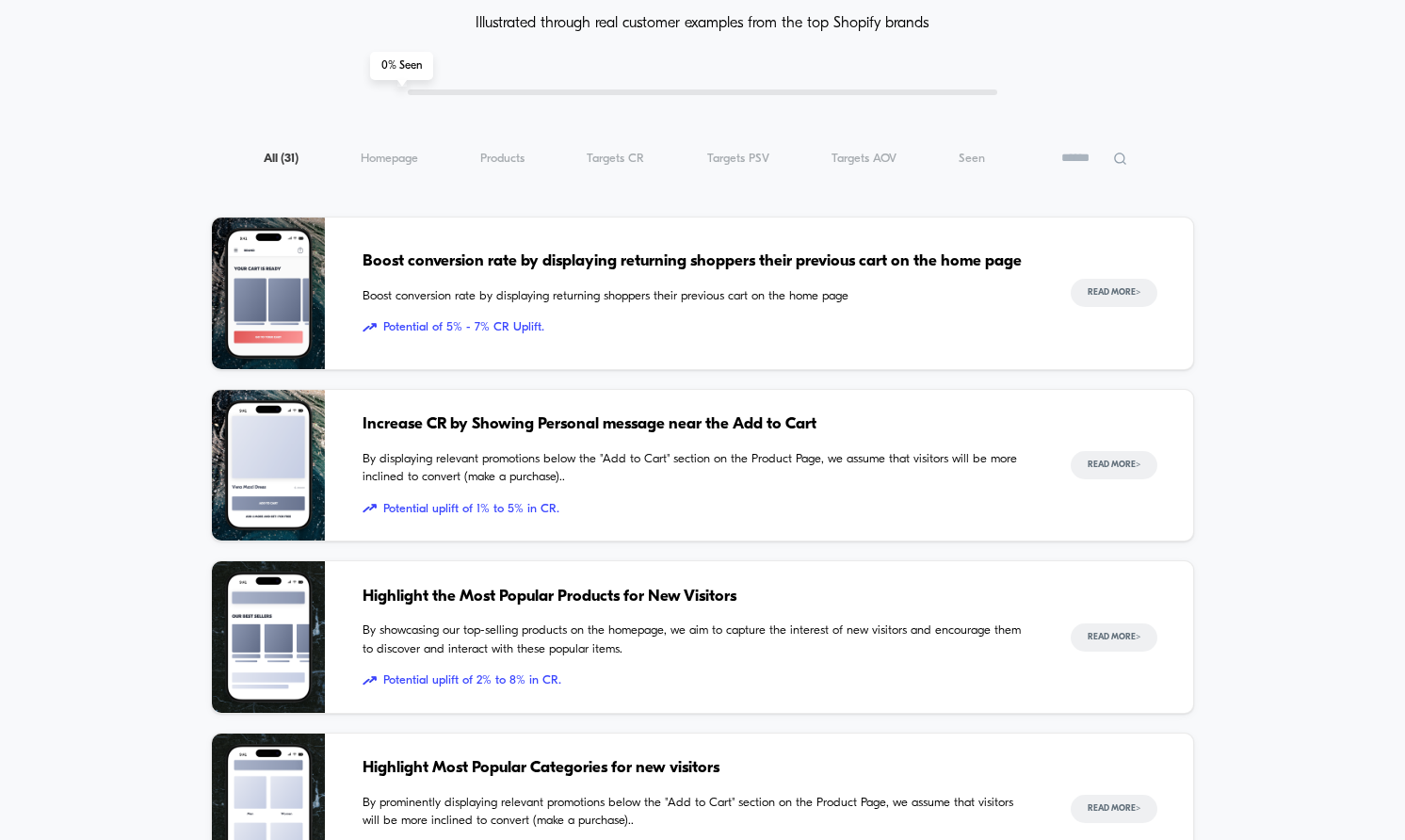 click on "All   ( 31 ) Homepage   ( 31 ) Products   ( 31 ) Targets CR   ( 31 ) Targets PSV   ( 31 ) Targets AOV   ( 31 ) Seen   ( 31 )" at bounding box center [702, 158] 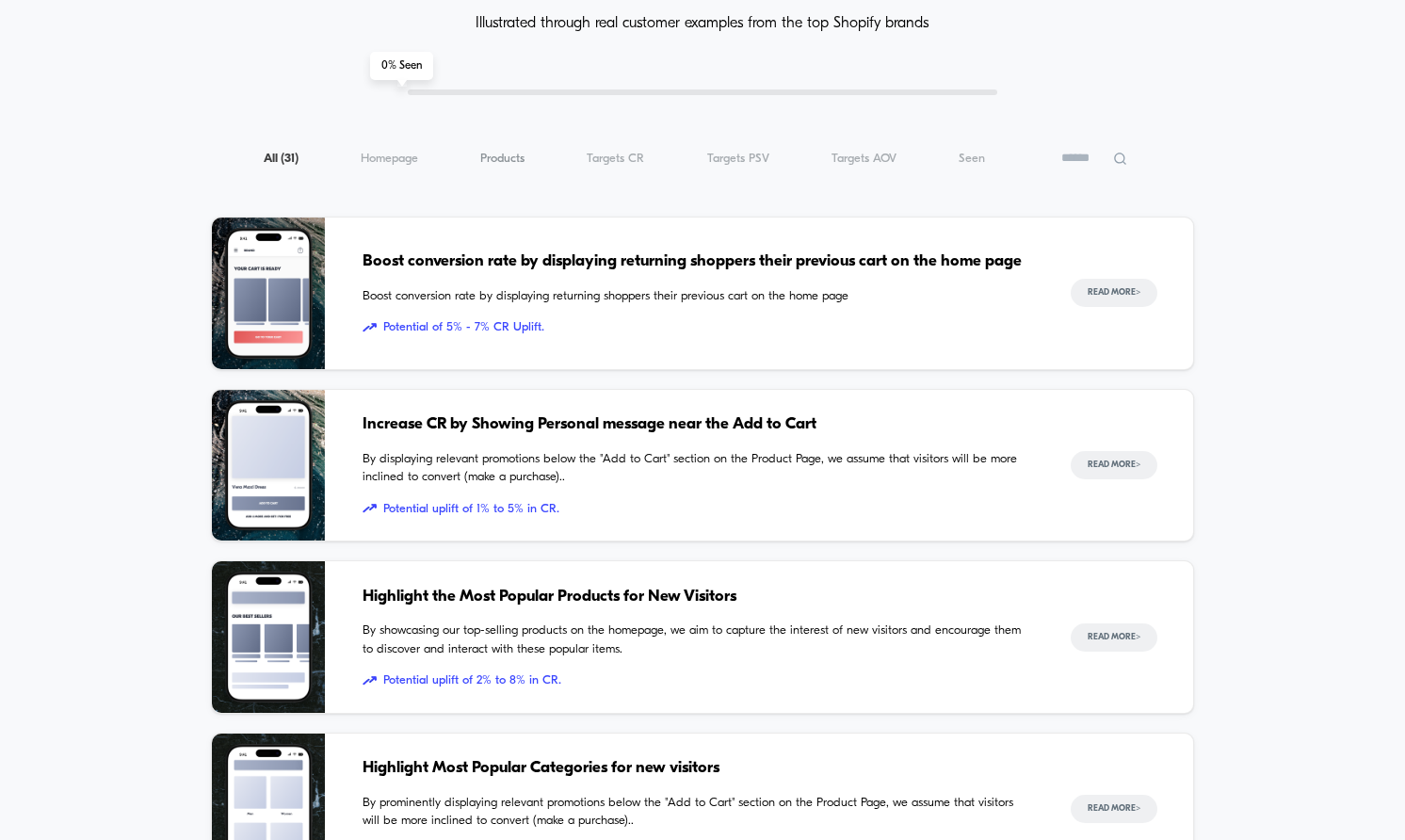 click on "Products   ( 31 )" at bounding box center (502, 158) 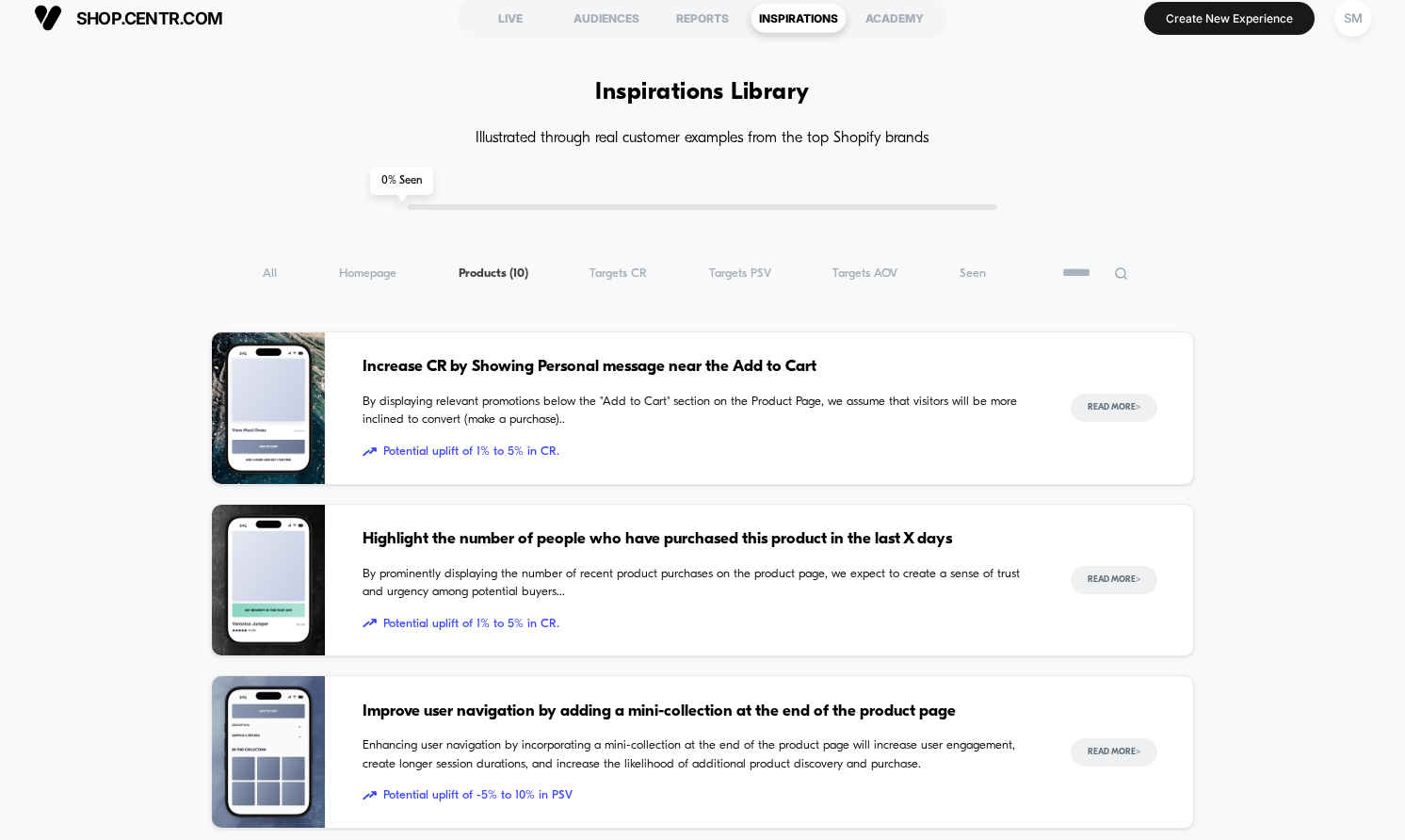 scroll, scrollTop: 0, scrollLeft: 0, axis: both 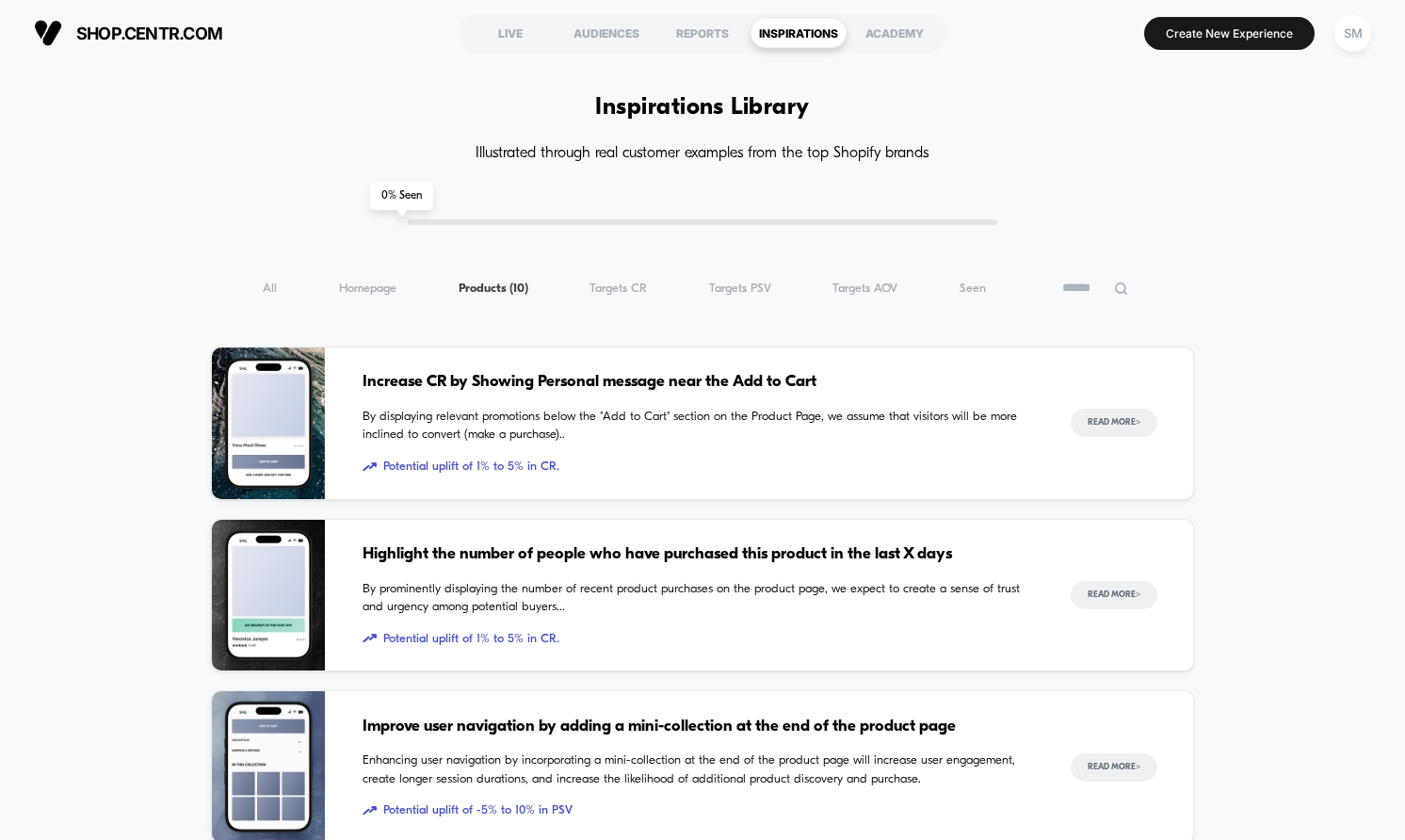 click on "Improve user navigation by adding a mini-collection at the end of the product page" at bounding box center (698, 727) 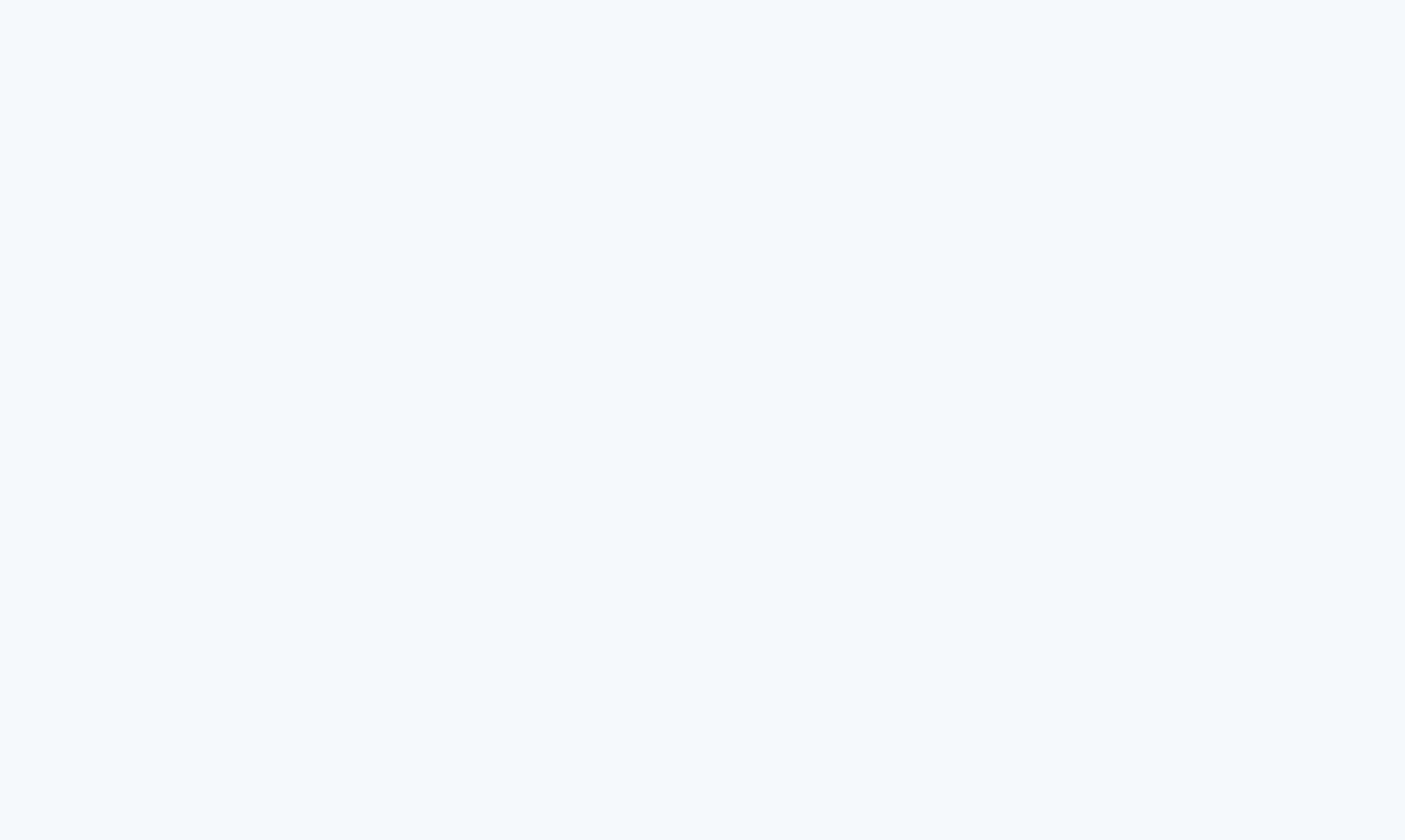 scroll, scrollTop: 0, scrollLeft: 0, axis: both 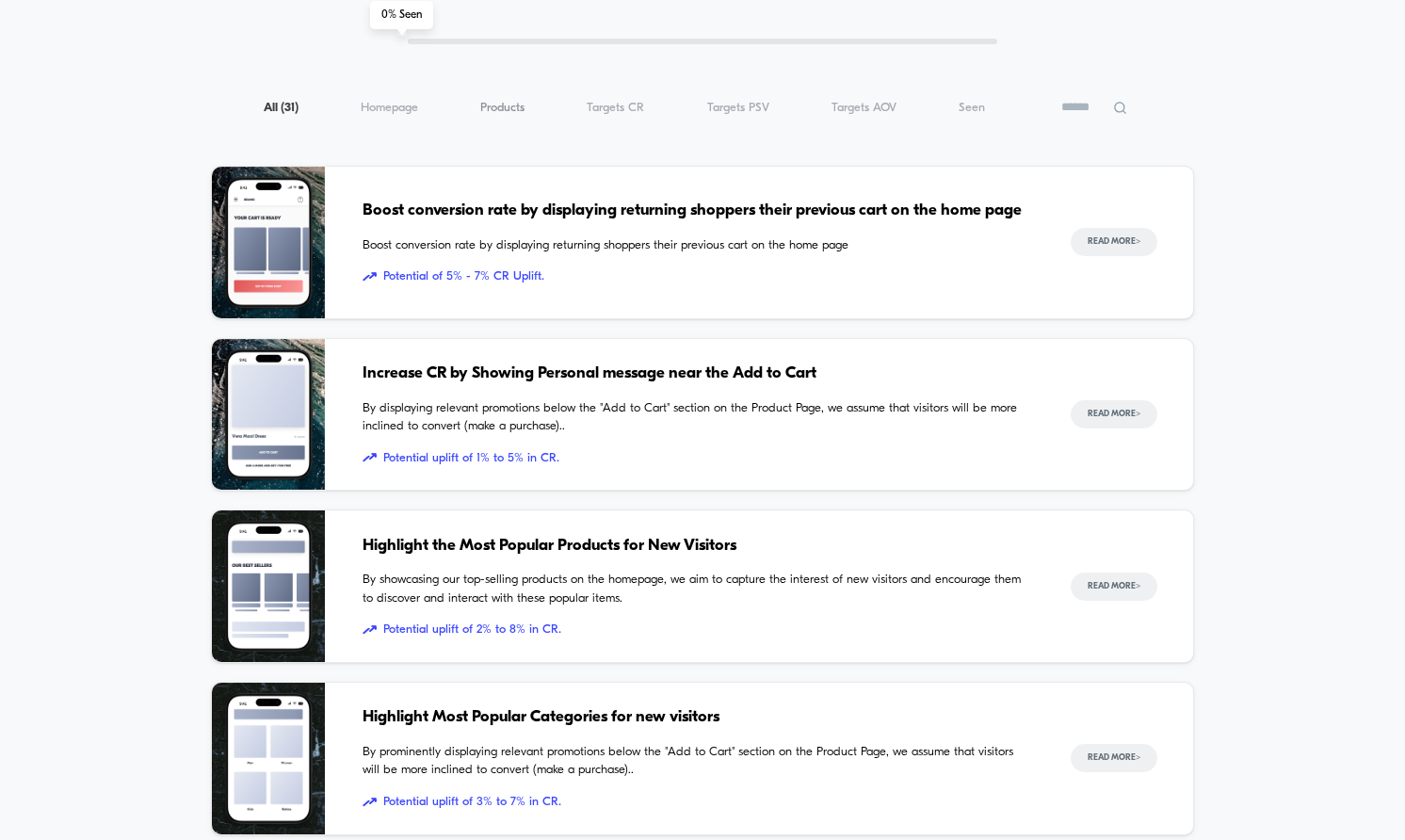 click on "Products   ( 31 )" at bounding box center (502, 107) 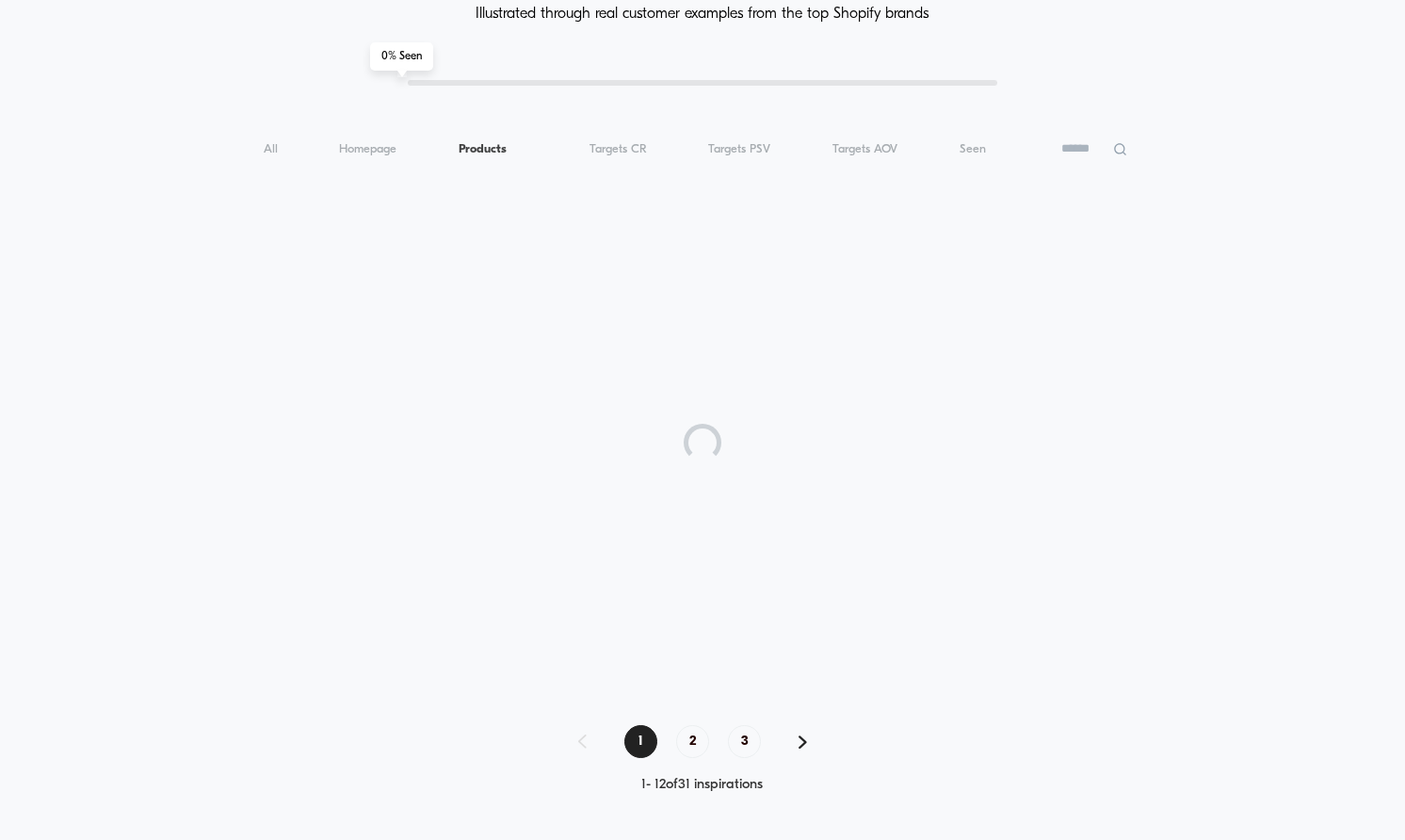 scroll, scrollTop: 181, scrollLeft: 0, axis: vertical 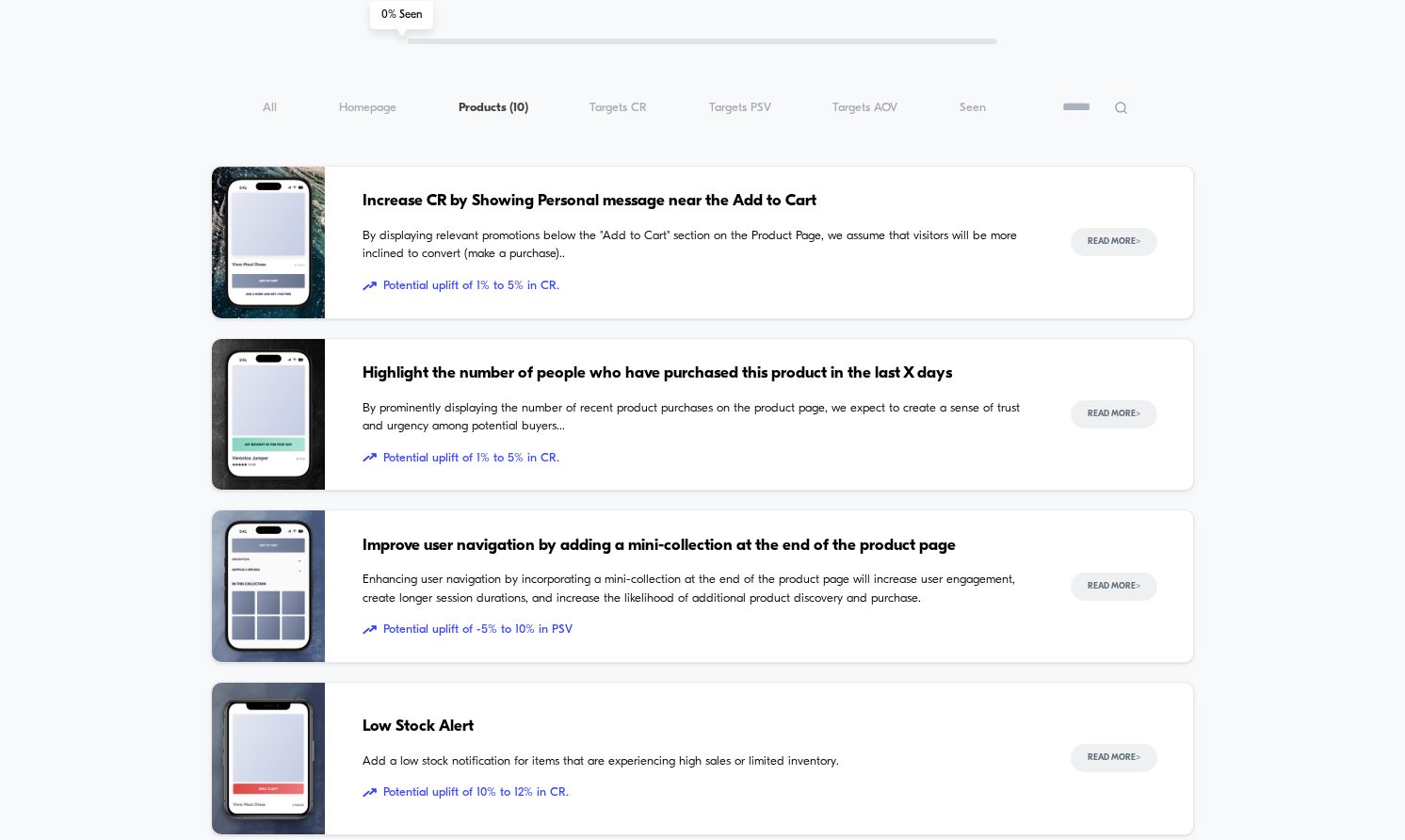 click on "Increase CR by Showing Personal message near the Add to Cart" at bounding box center [698, 202] 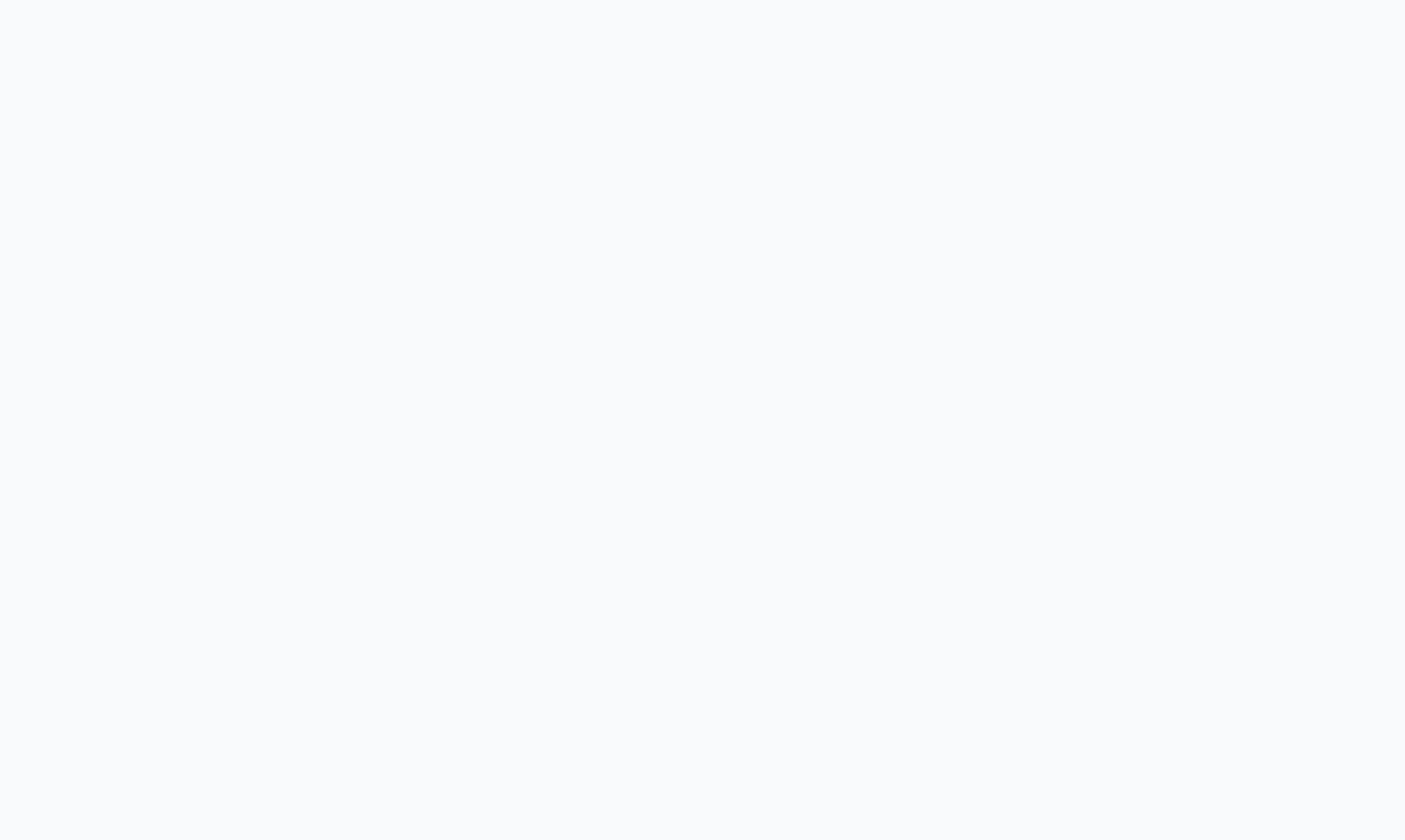 scroll, scrollTop: 2536, scrollLeft: 0, axis: vertical 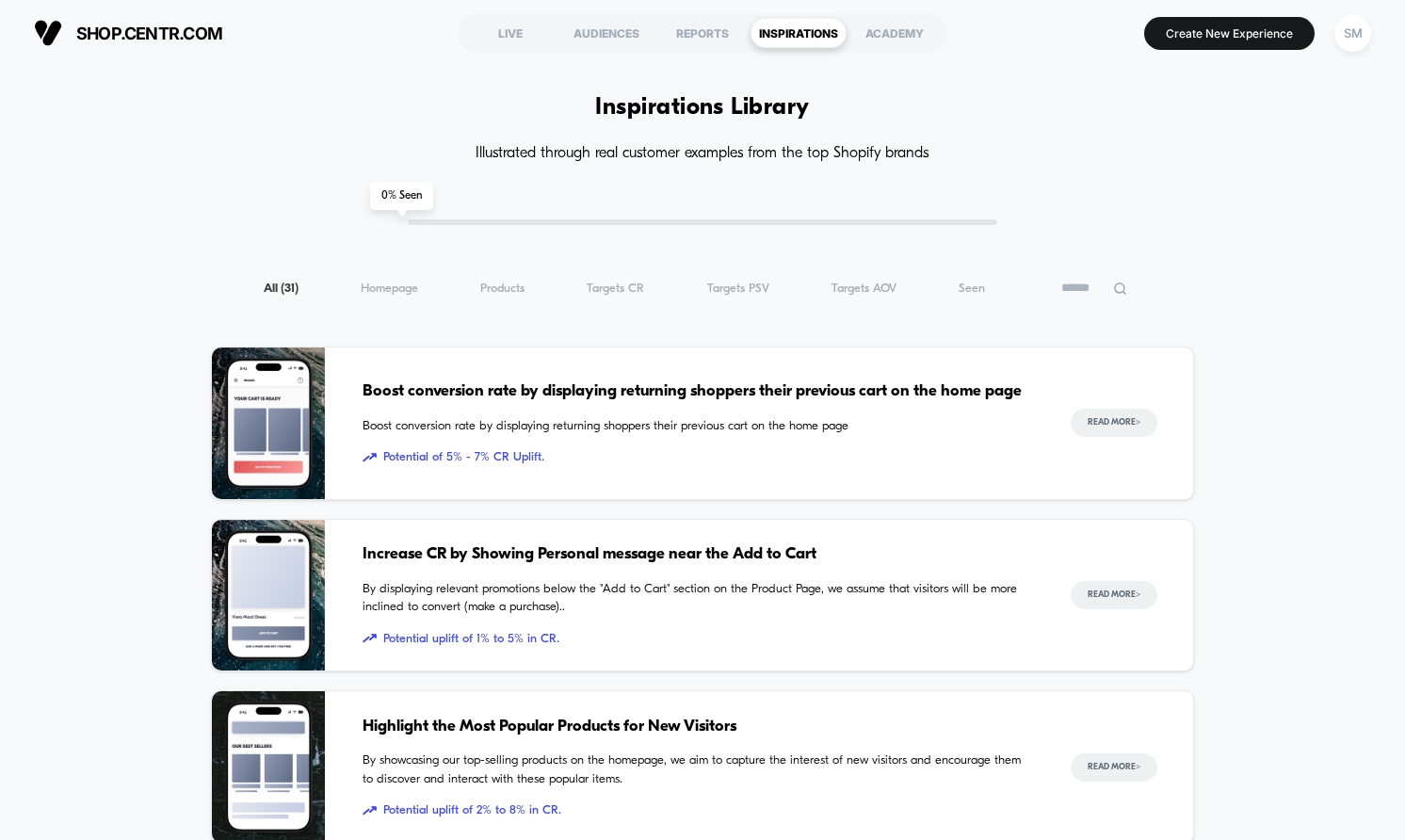click on "Inspiration Library Illustrated through real customer examples from the top Shopify brands 0 % Seen All   ( 31 ) Homepage   ( 31 ) Products   ( 31 ) Targets CR   ( 31 ) Targets PSV   ( 31 ) Targets AOV   ( 31 ) Seen   ( 31 ) Boost conversion rate by displaying returning shoppers their previous cart on the home page Boost conversion rate by displaying returning shoppers their previous cart on the home page  Potential of 5% - 7% CR Uplift. Read More  > Increase CR by Showing Personal message near the Add to Cart By displaying relevant promotions below the "Add to Cart" section on the Product Page, we assume that visitors will be more inclined to convert (make a purchase)..  Potential uplift of 1% to 5% in CR. Read More  > Highlight the Most Popular Products for New Visitors By showcasing our top-selling products on the homepage, we aim to capture the interest of new visitors and encourage them to discover and interact with these popular items.   Potential uplift of 2% to 8% in CR. Read More  > Read More  > > >" at bounding box center (702, 1314) 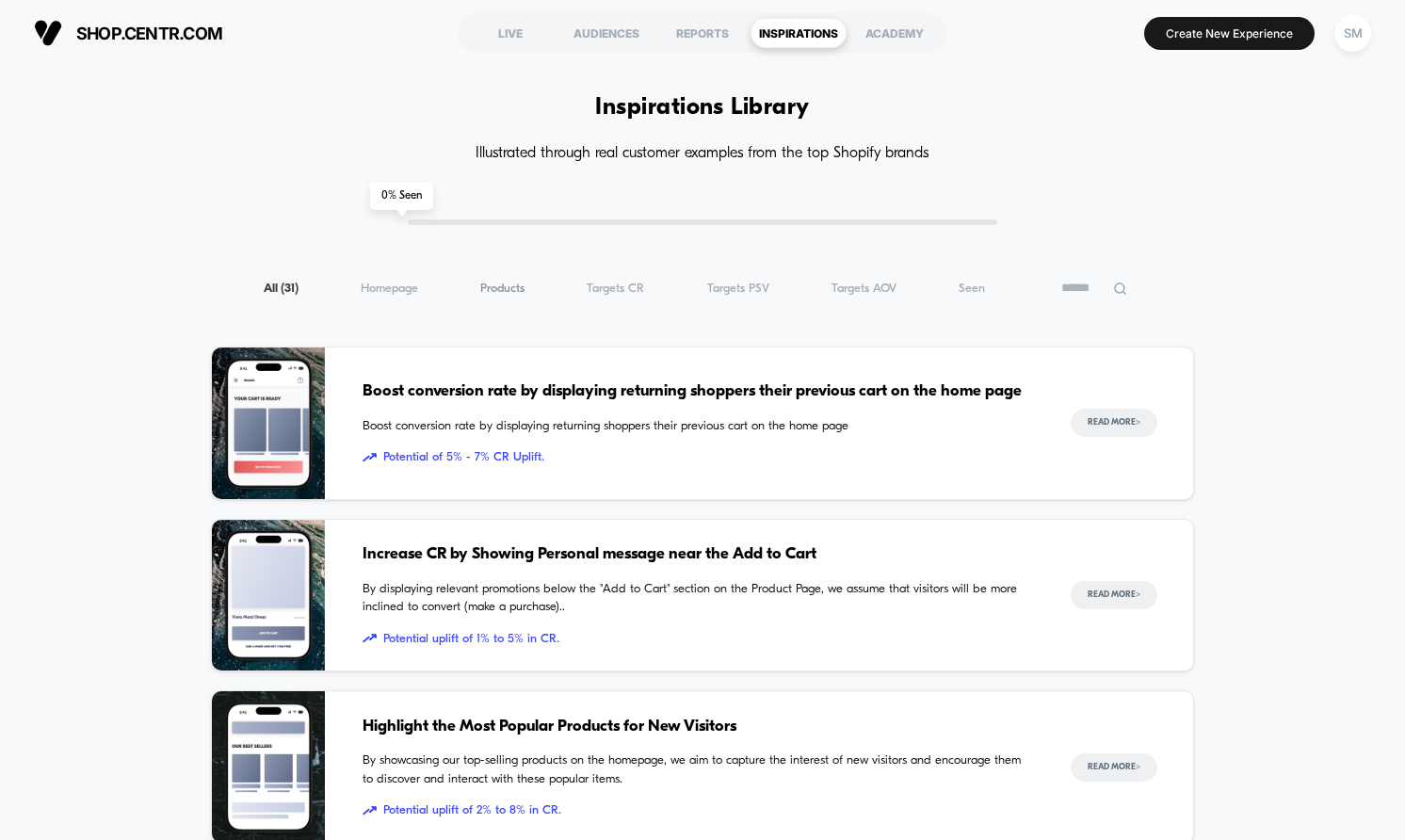 click on "Products   ( 31 )" at bounding box center [502, 288] 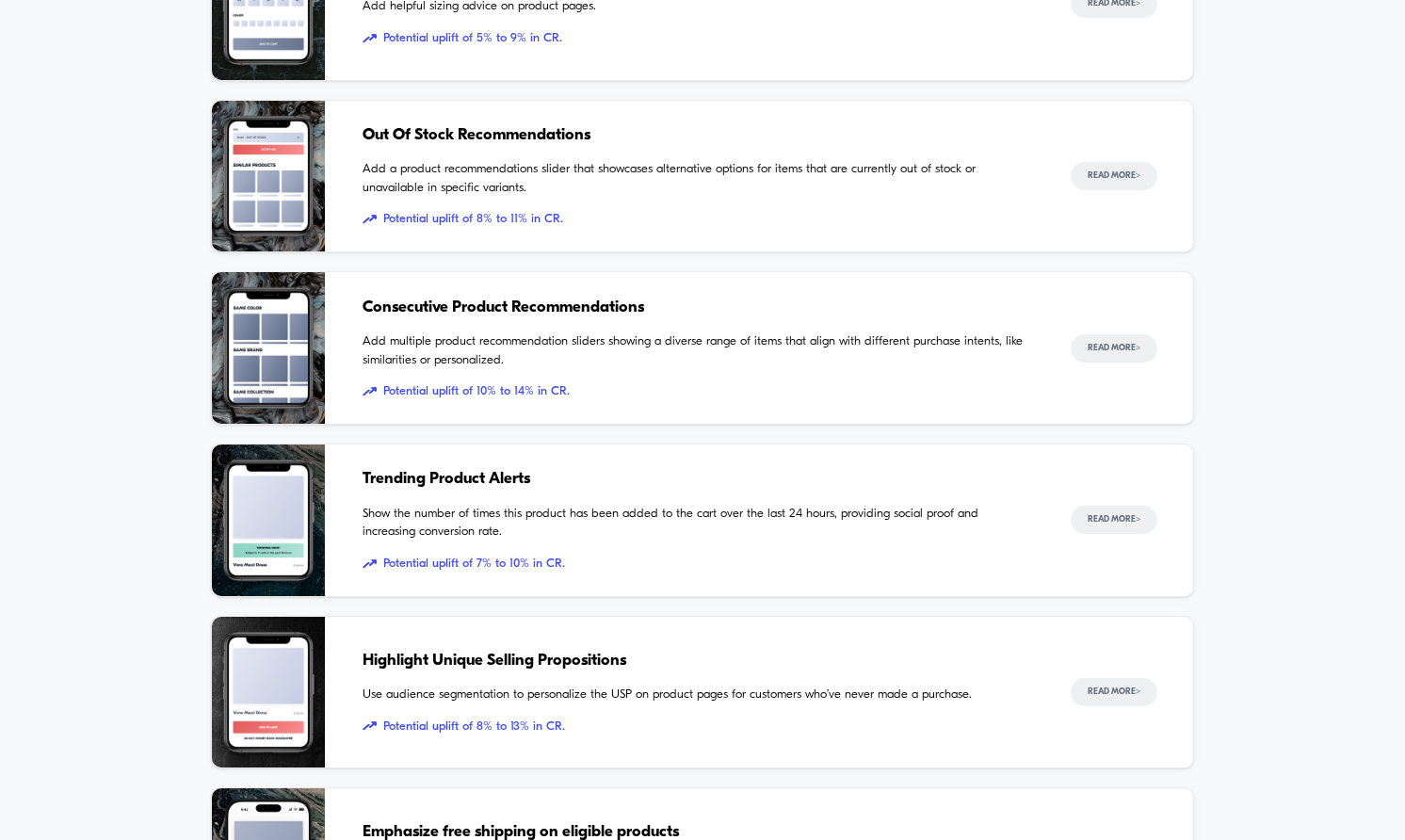 scroll, scrollTop: 1119, scrollLeft: 0, axis: vertical 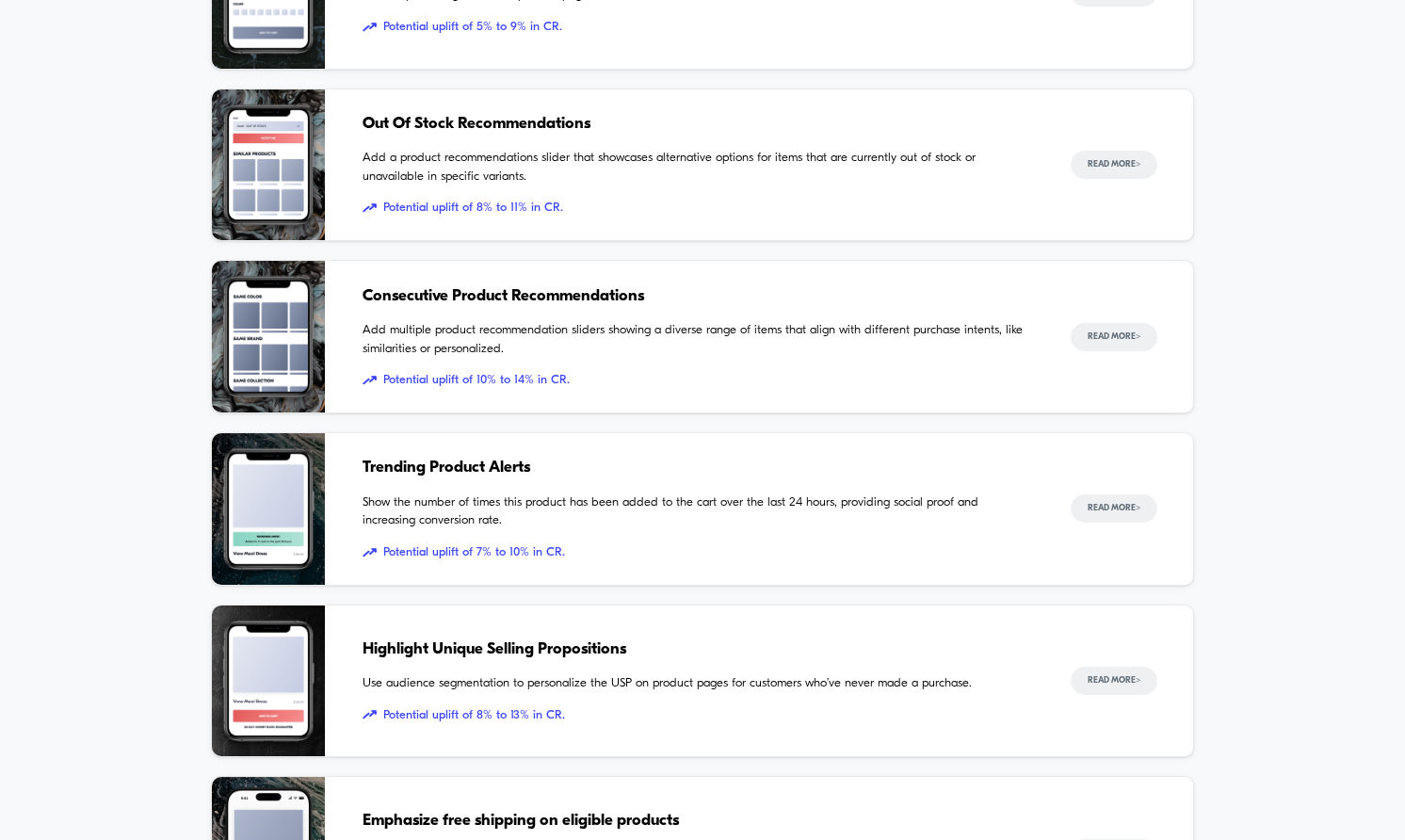 click on "Trending Product Alerts" at bounding box center (698, 468) 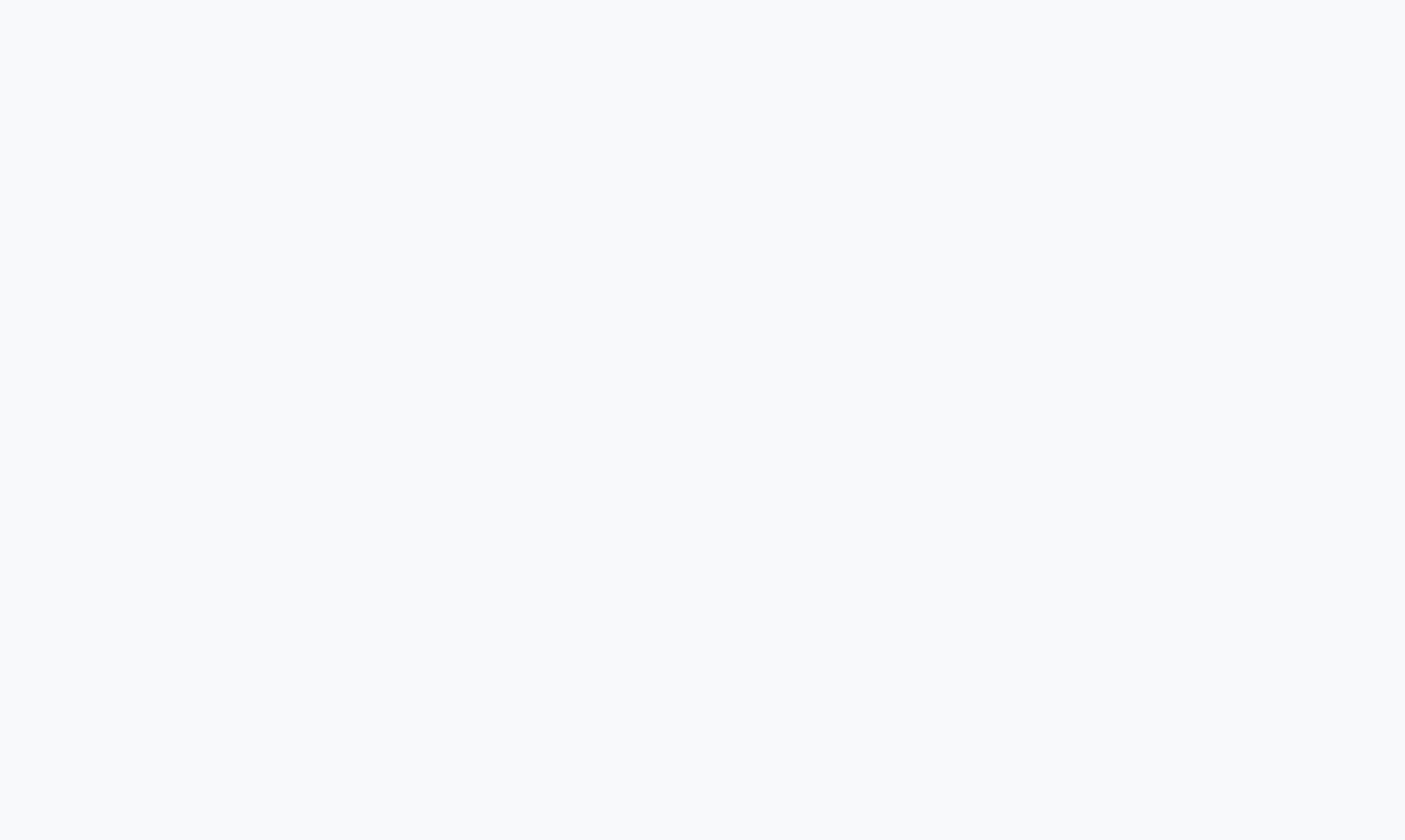 scroll, scrollTop: 240, scrollLeft: 0, axis: vertical 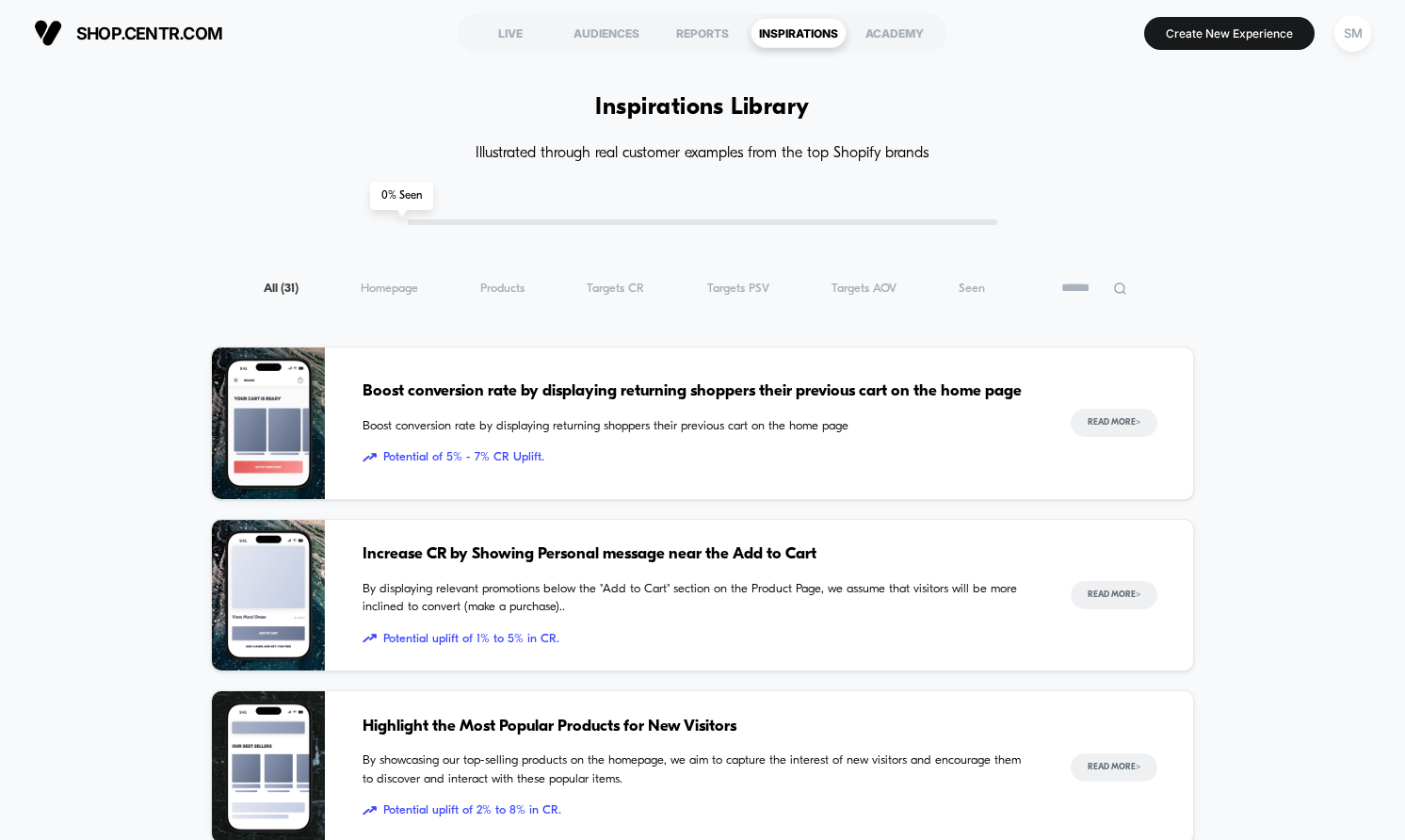 click on "All   ( 31 ) Homepage   ( 31 ) Products   ( 31 ) Targets CR   ( 31 ) Targets PSV   ( 31 ) Targets AOV   ( 31 ) Seen   ( 31 )" at bounding box center (702, 288) 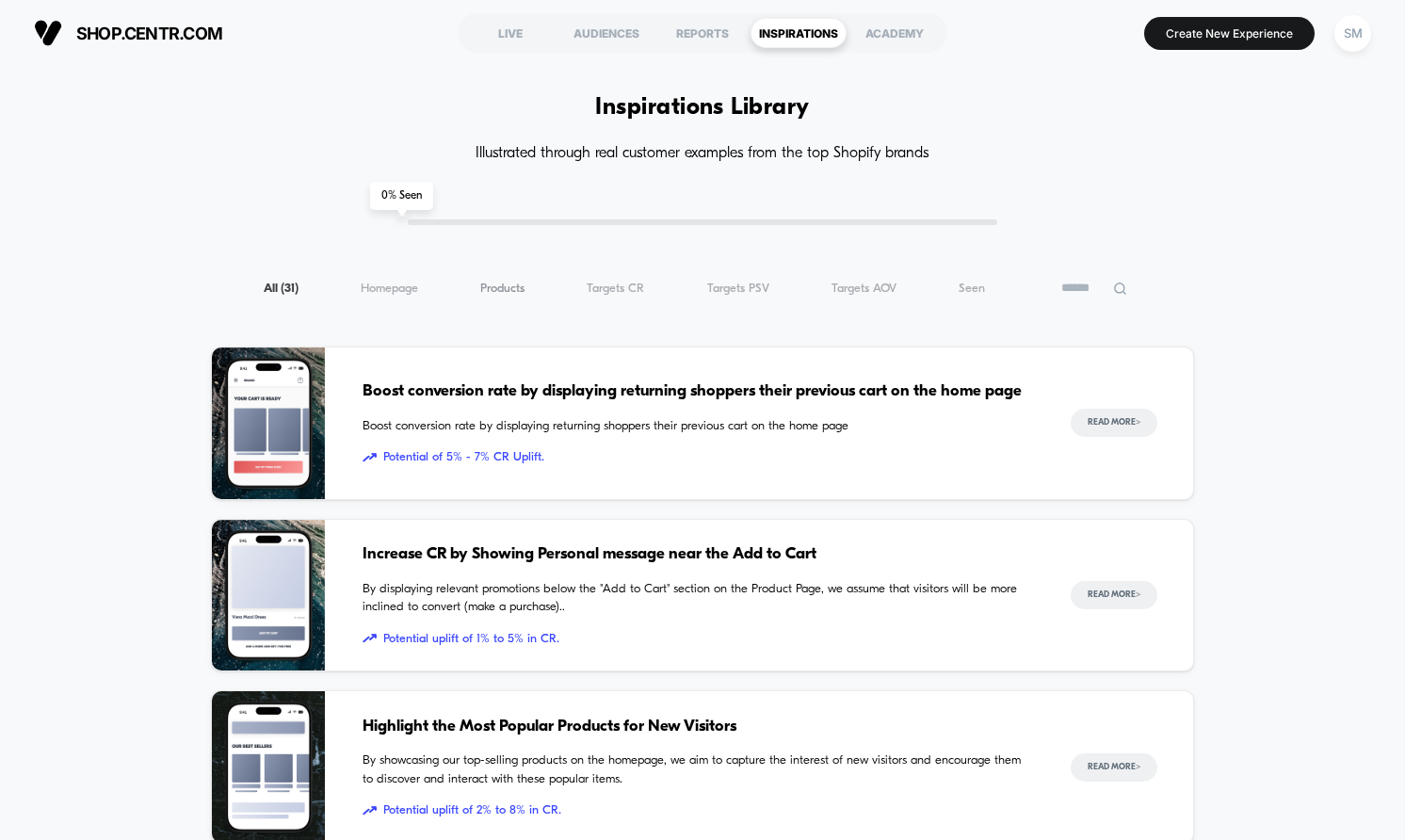 click on "Products   ( 31 )" at bounding box center (502, 288) 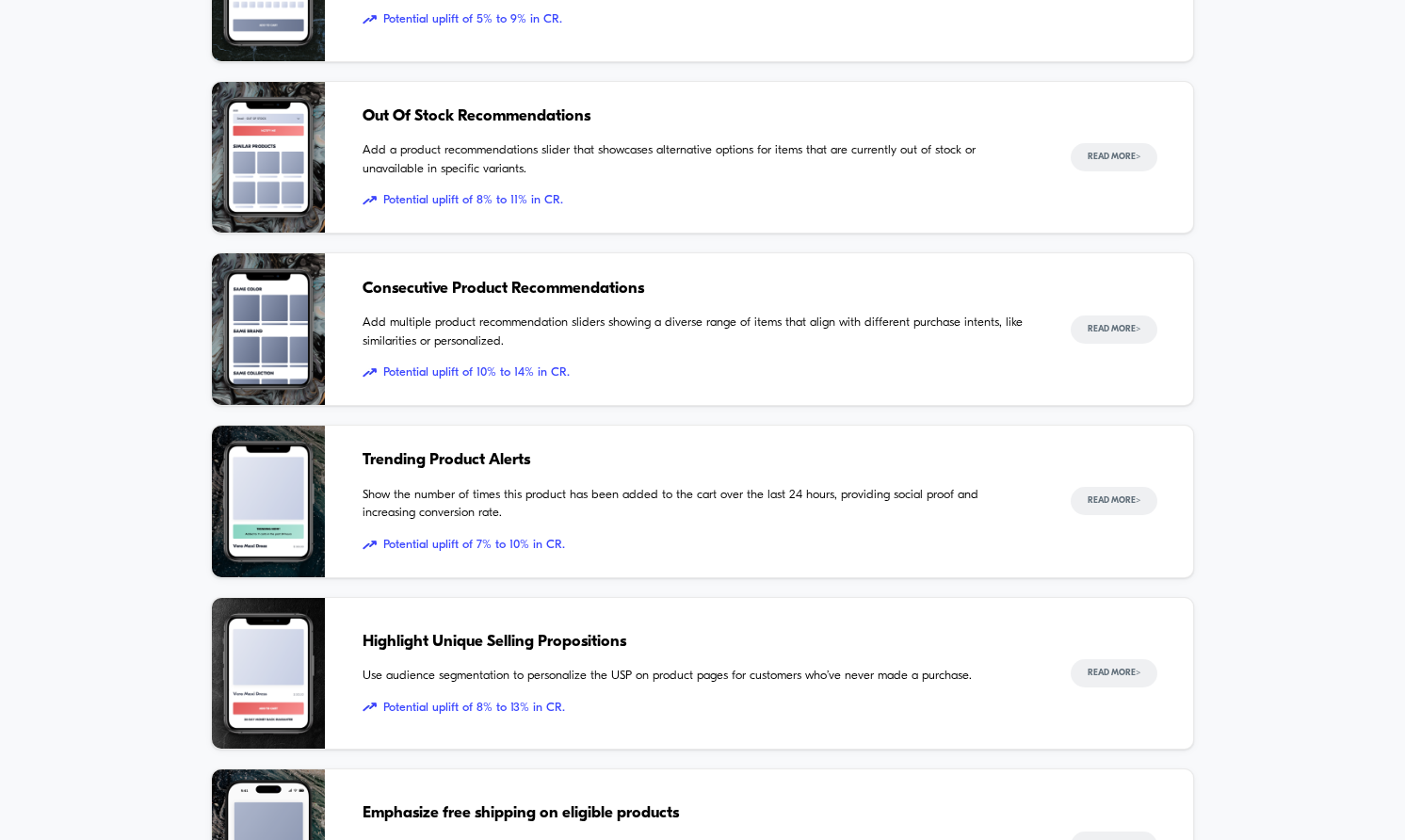 scroll, scrollTop: 1371, scrollLeft: 0, axis: vertical 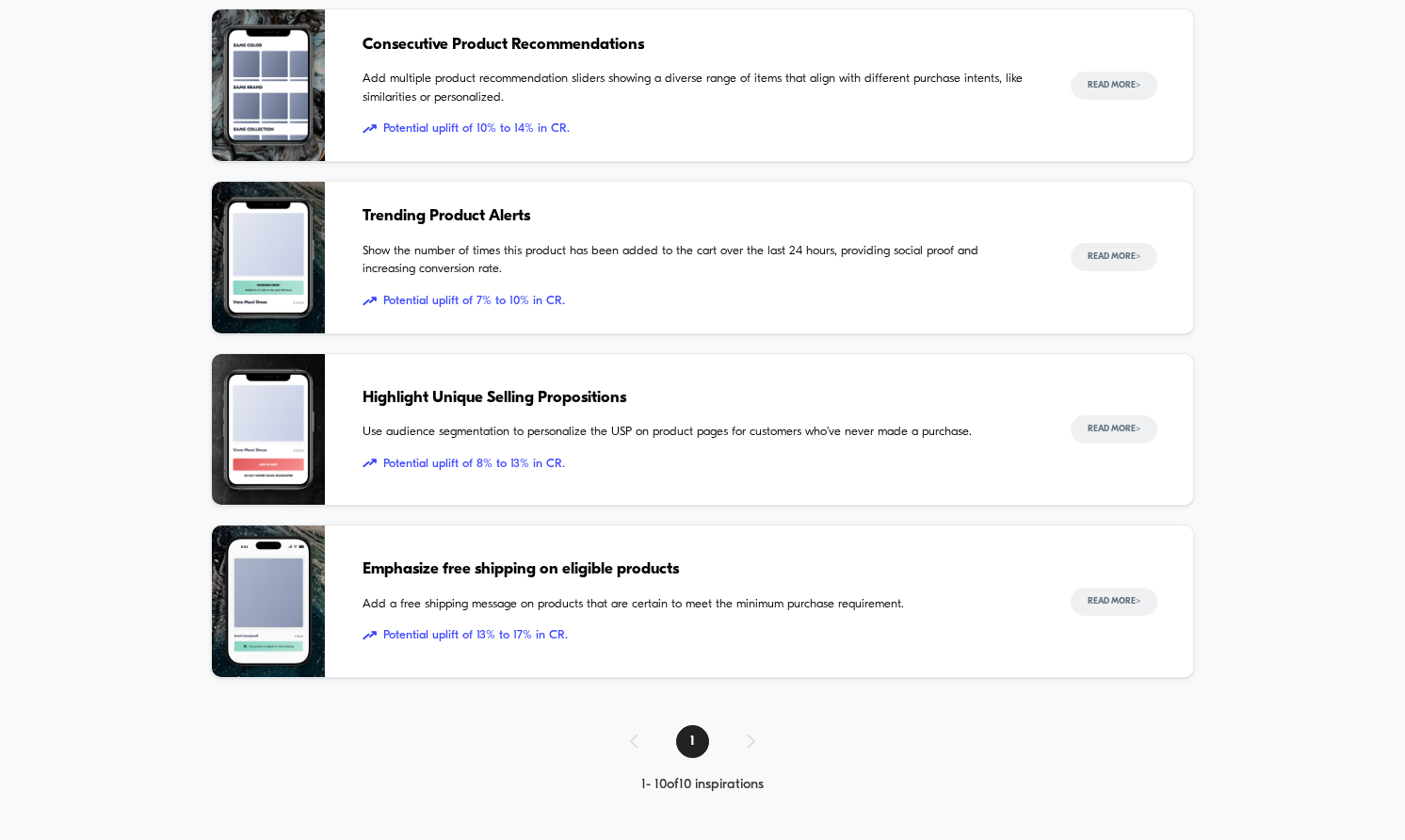 click on "Emphasize free shipping on eligible products" at bounding box center [698, 570] 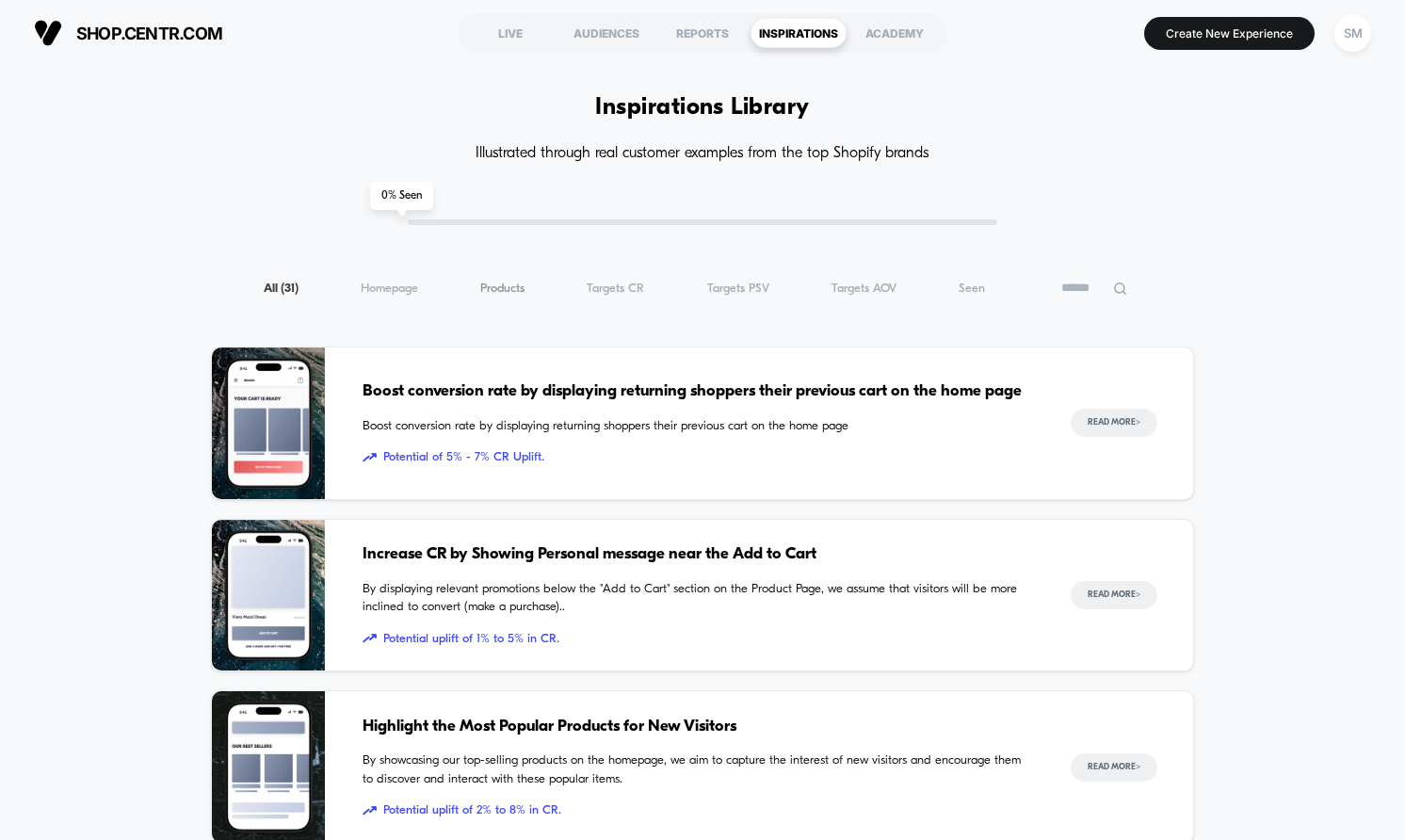 click on "Products   ( 31 )" at bounding box center [502, 288] 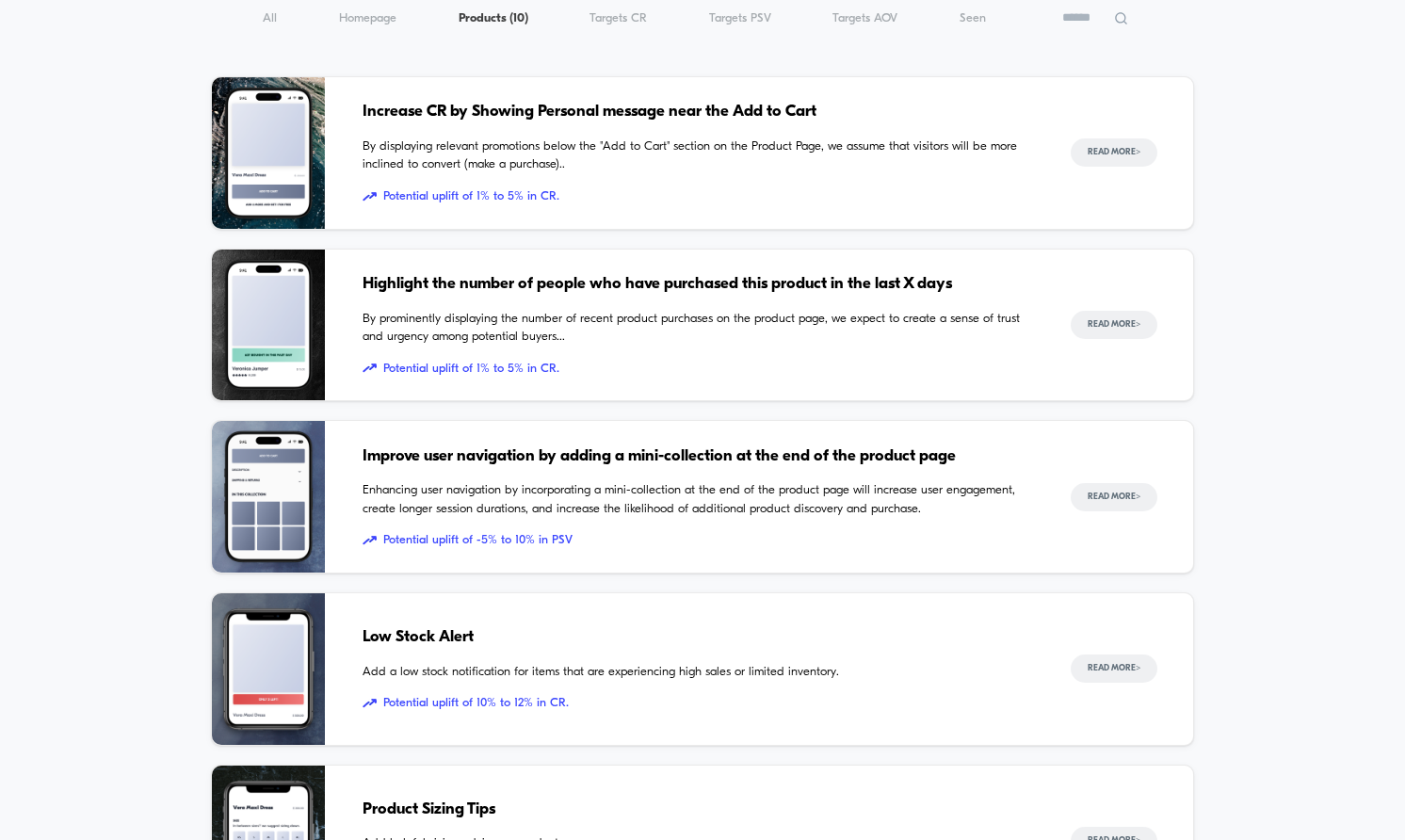 scroll, scrollTop: 0, scrollLeft: 0, axis: both 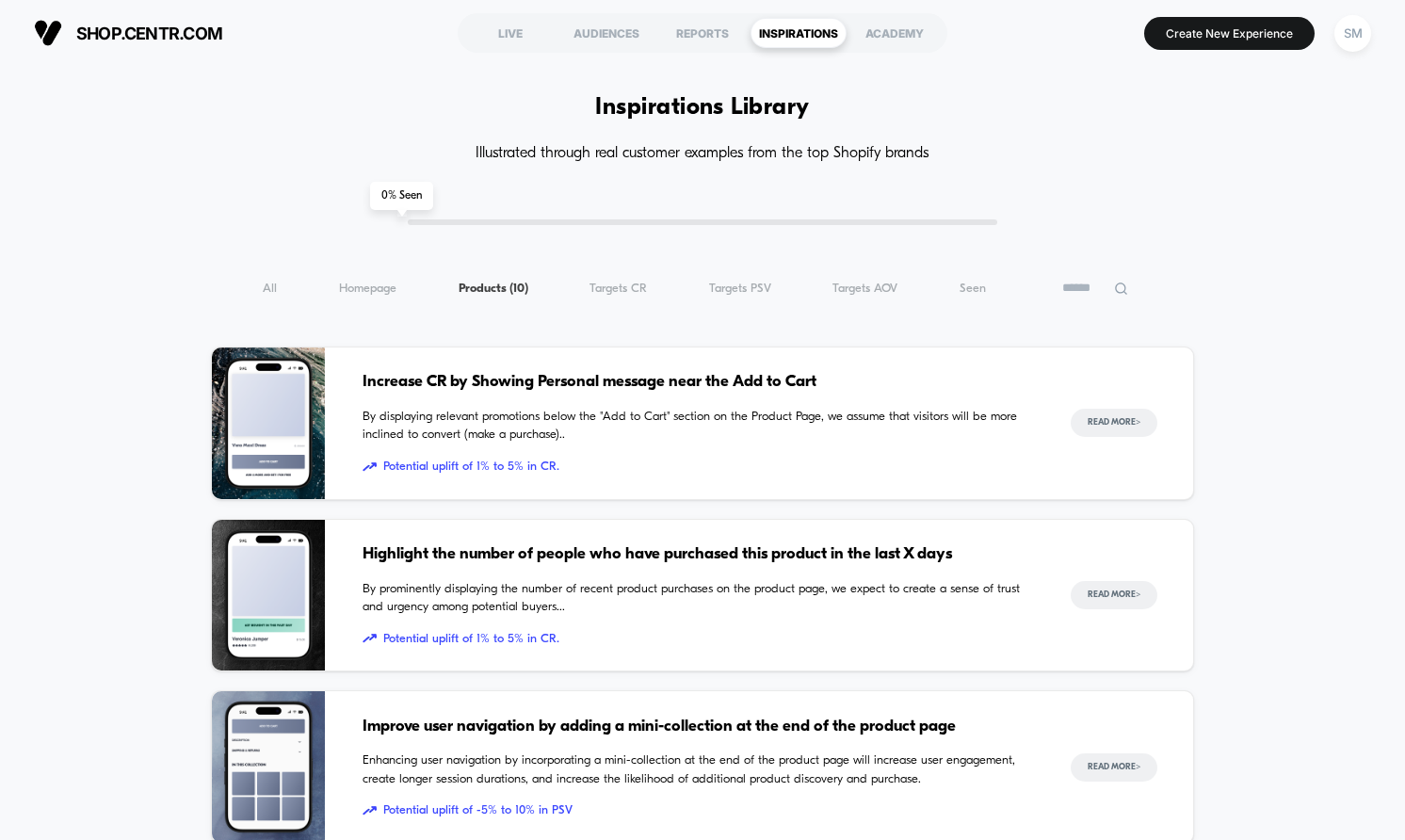 click on "All   ( 10 ) Homepage   ( 10 ) Products   ( 10 ) Targets CR   ( 10 ) Targets PSV   ( 10 ) Targets AOV   ( 10 ) Seen   ( 10 )" at bounding box center [702, 288] 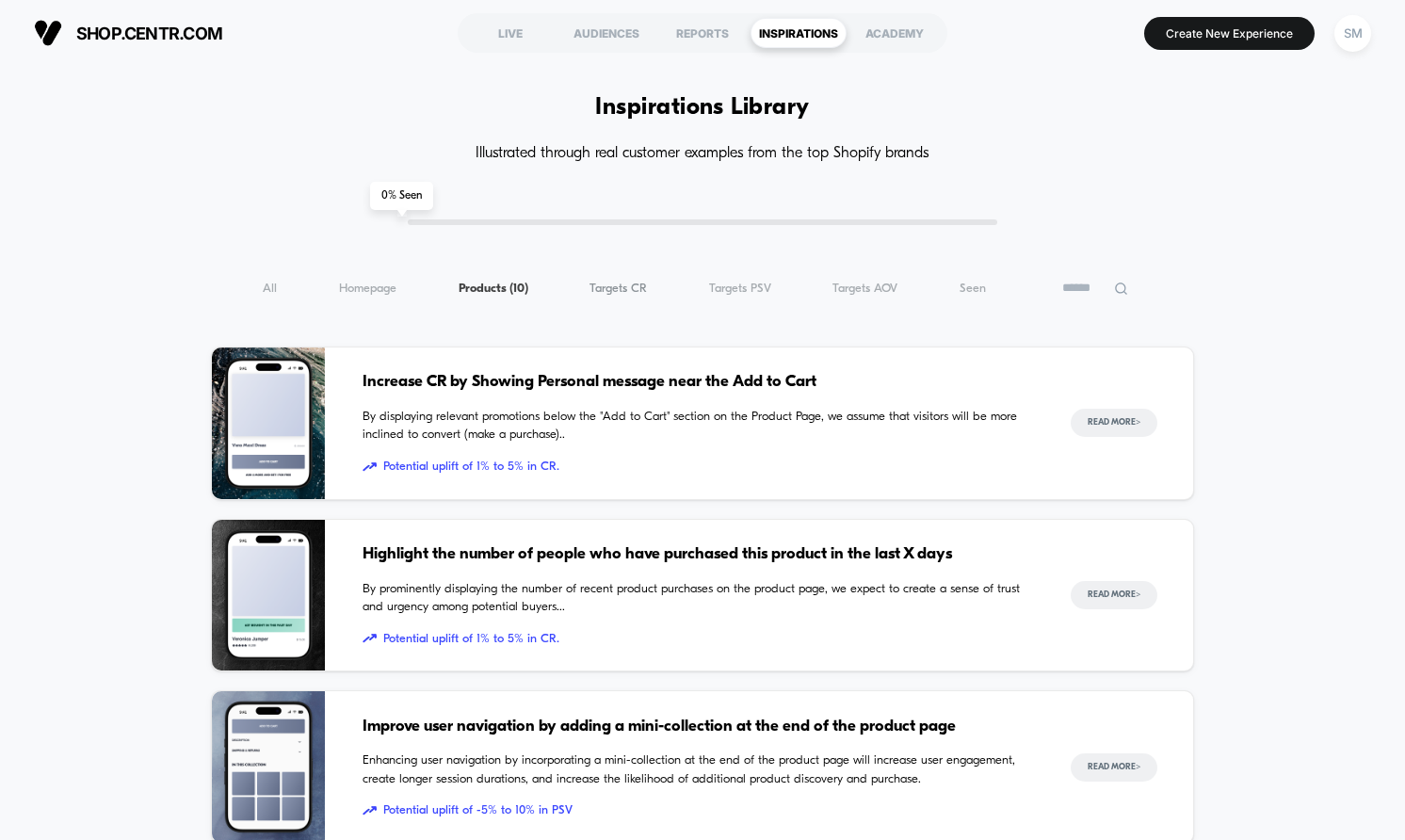 click on "Targets CR   ( 10 )" at bounding box center [618, 288] 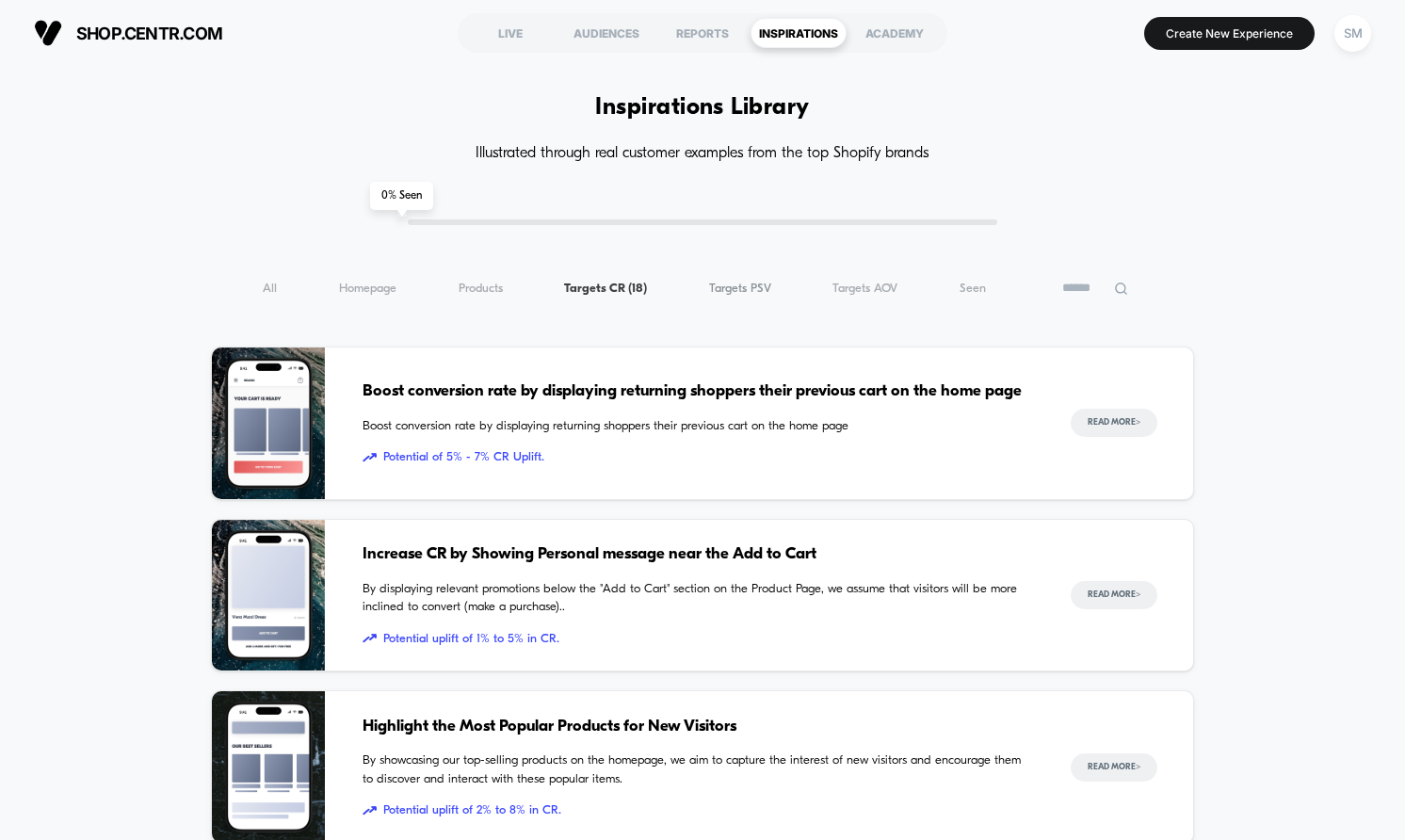 click on "Targets PSV   ( 18 )" at bounding box center (740, 288) 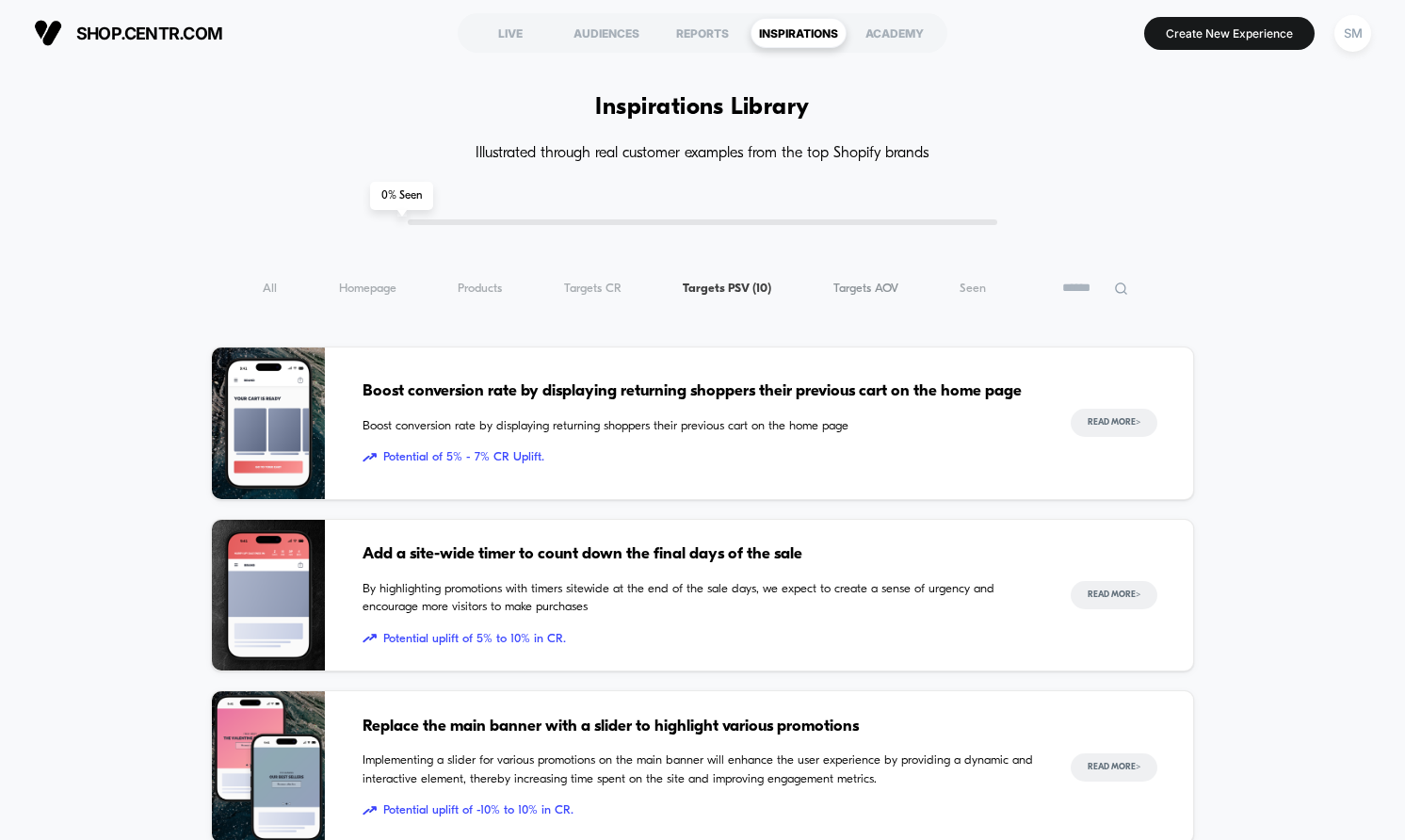 click on "Targets AOV   ( 10 )" at bounding box center [865, 288] 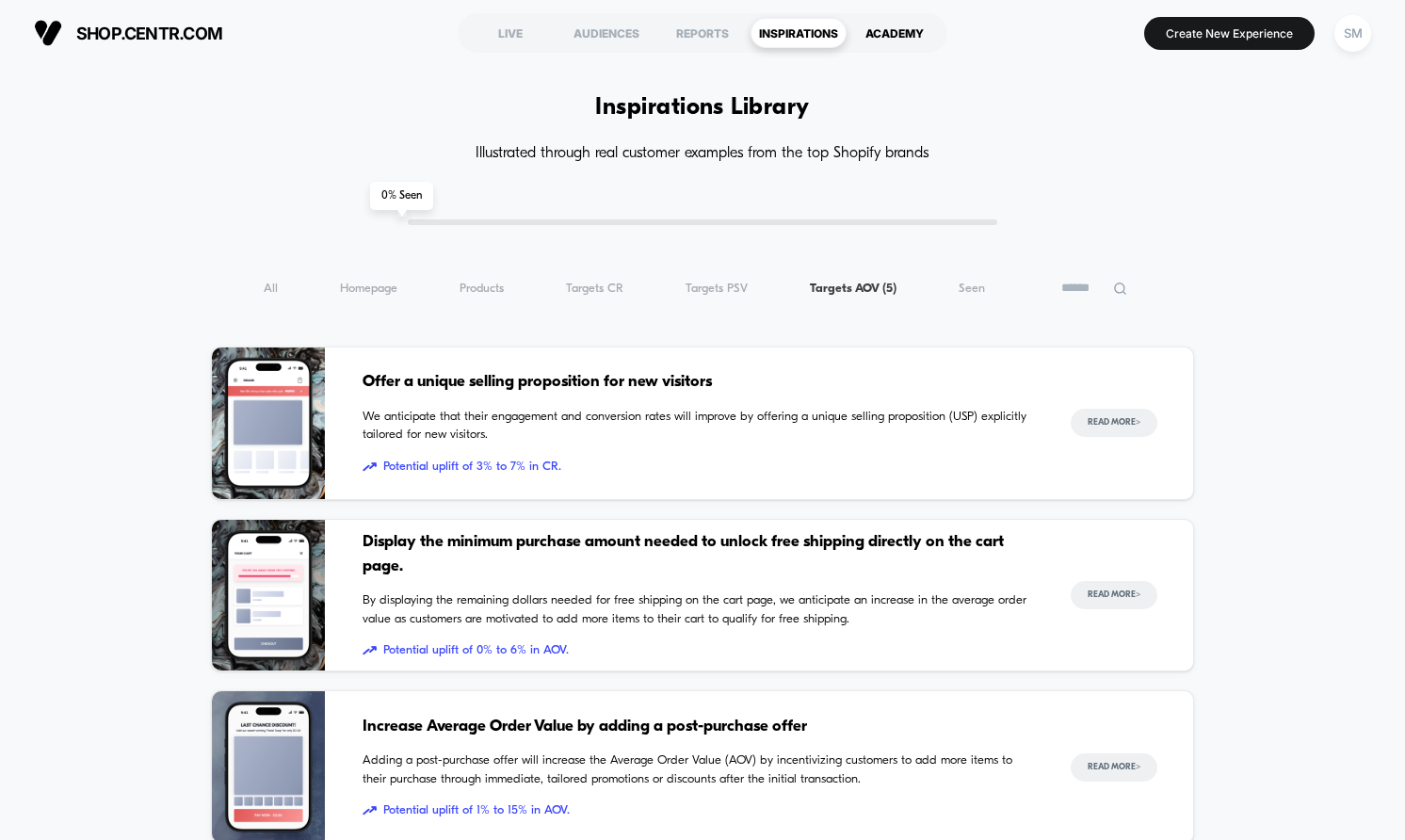 click on "ACADEMY" at bounding box center [895, 33] 